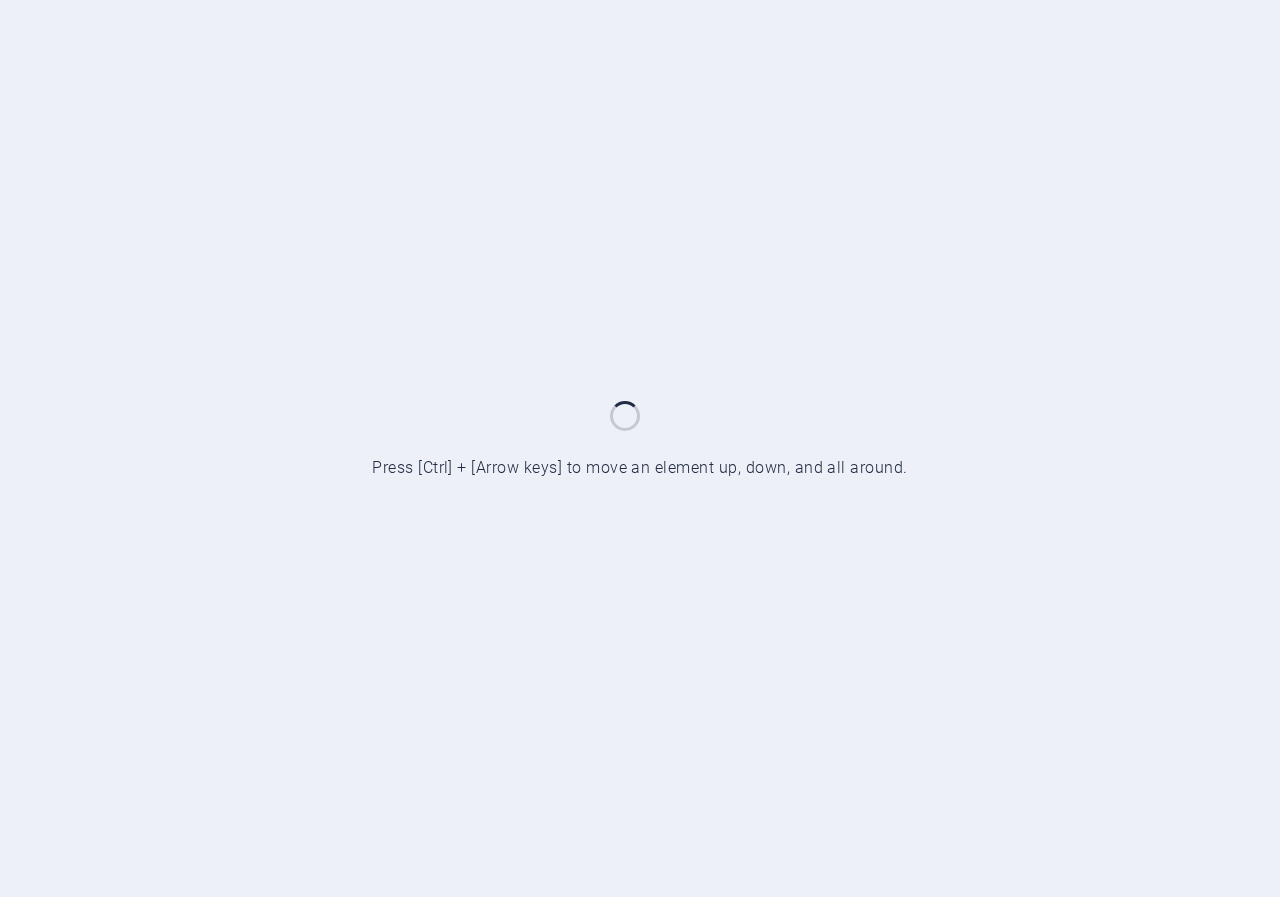 scroll, scrollTop: 0, scrollLeft: 0, axis: both 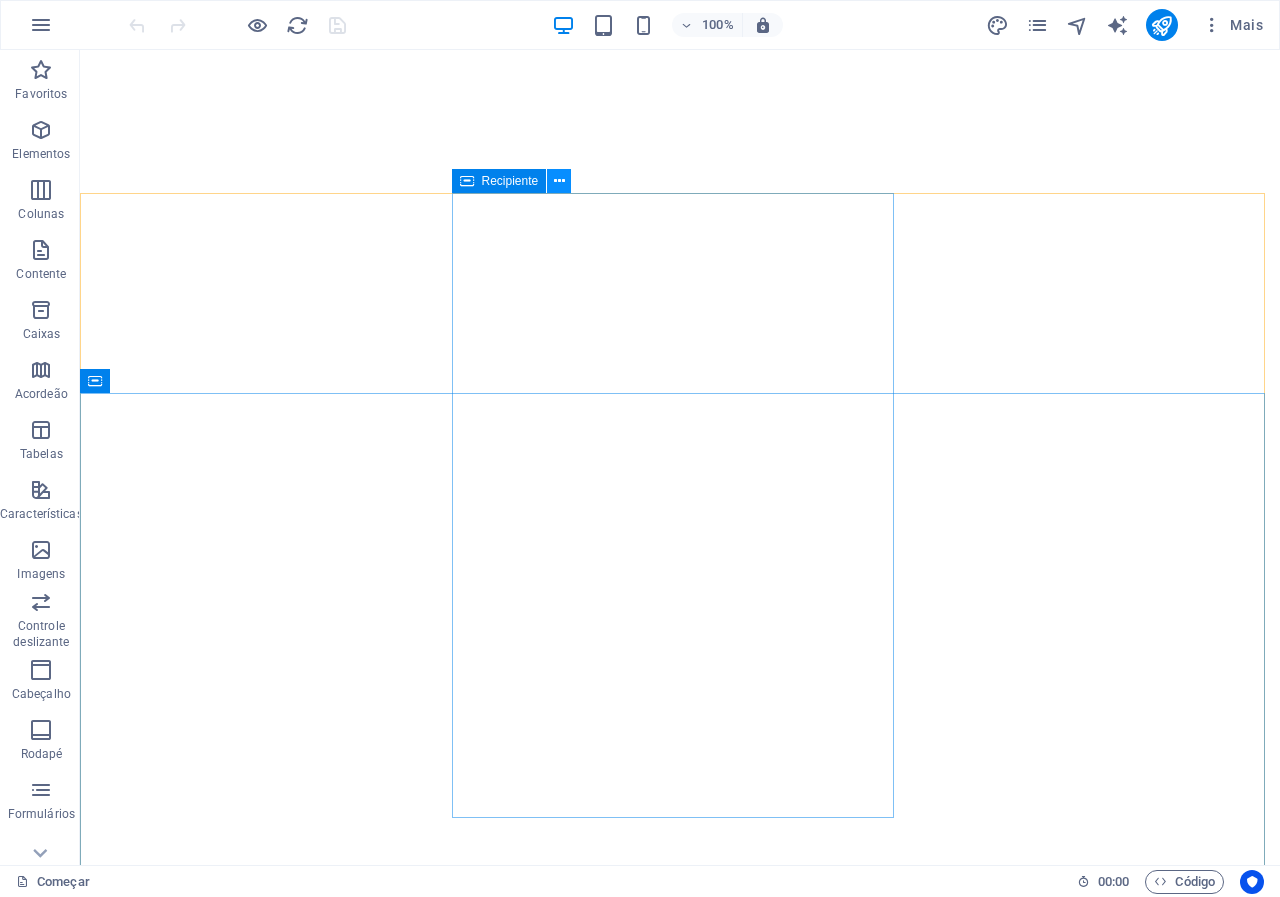 click at bounding box center (559, 181) 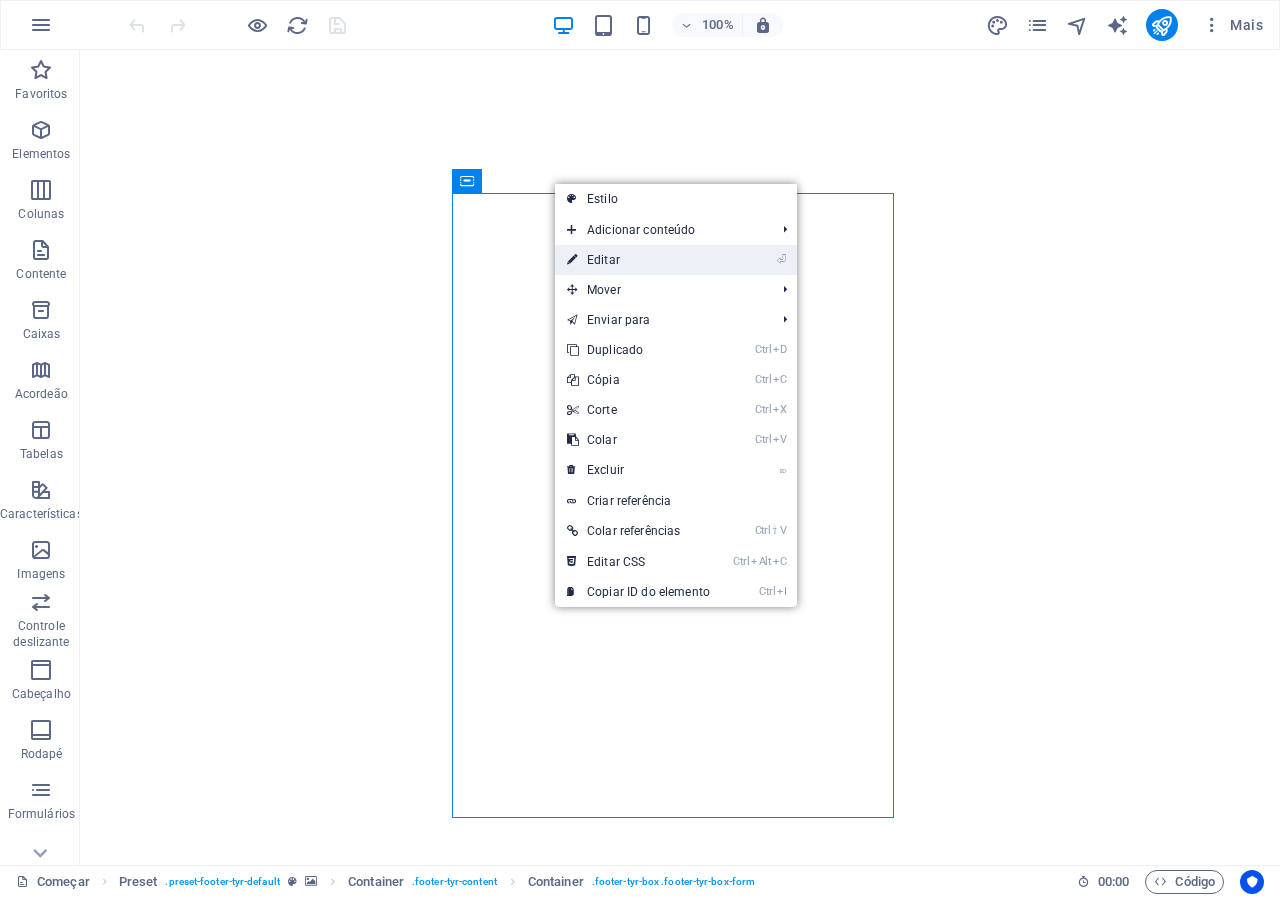 click on "⏎ Editar" at bounding box center [638, 260] 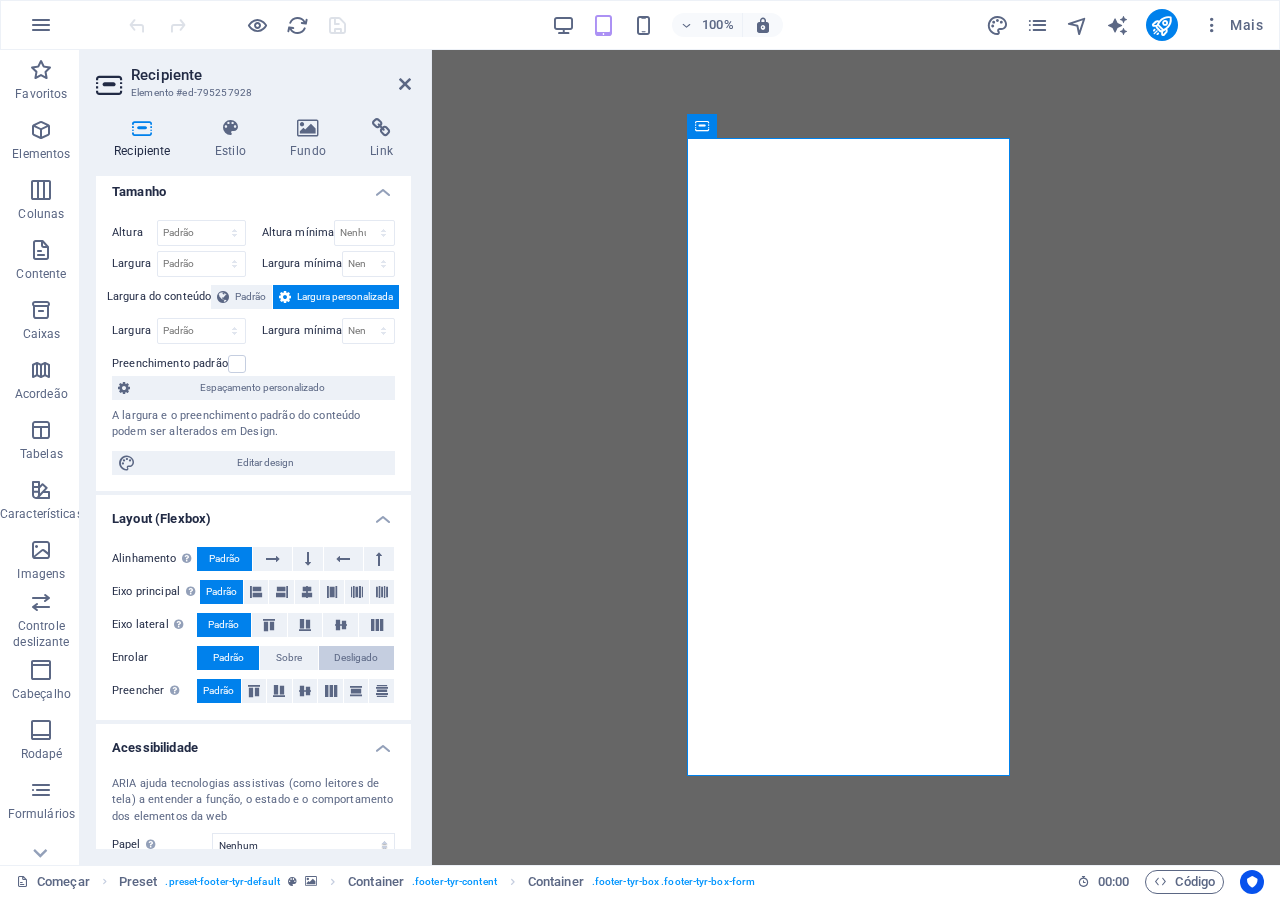 scroll, scrollTop: 0, scrollLeft: 0, axis: both 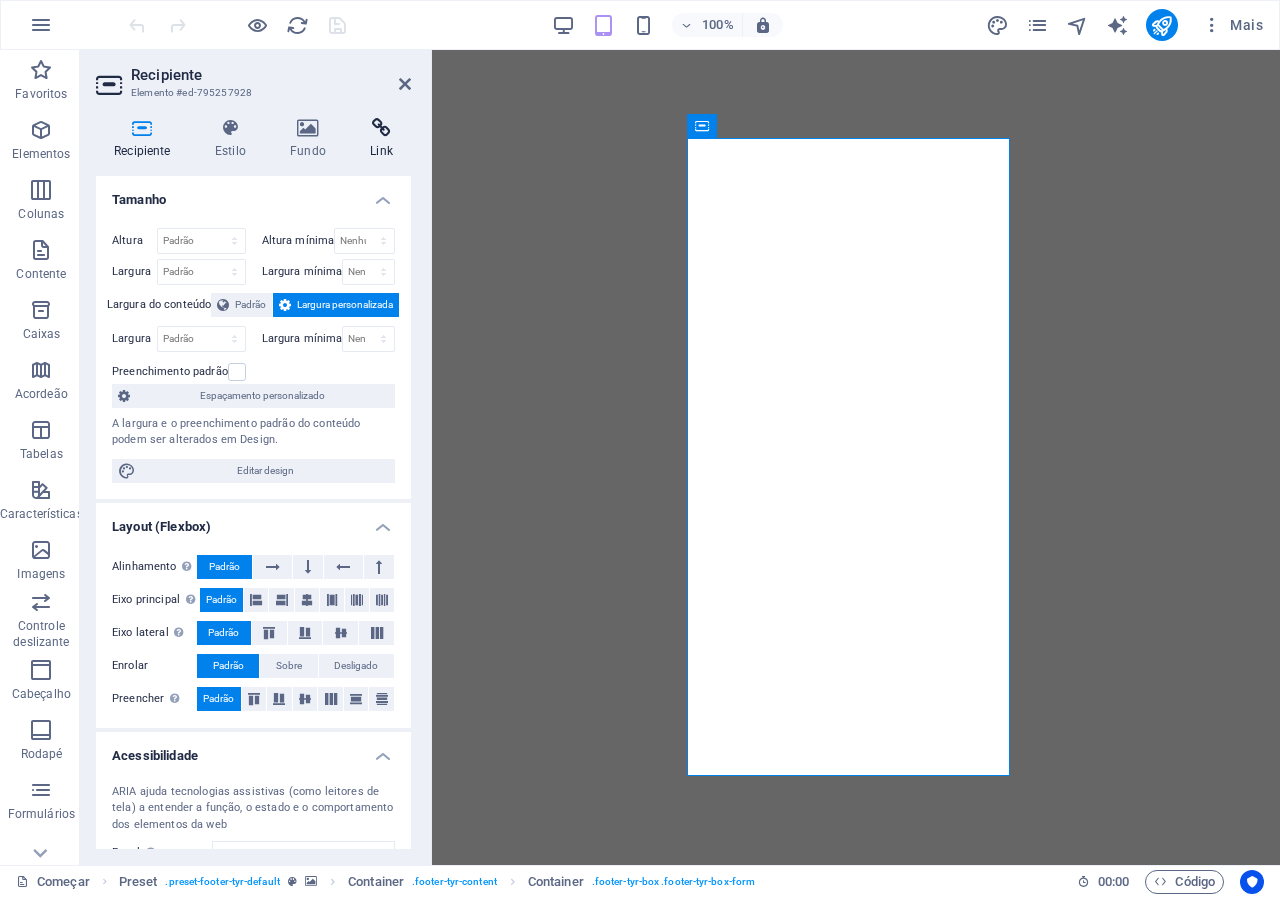 click at bounding box center [381, 128] 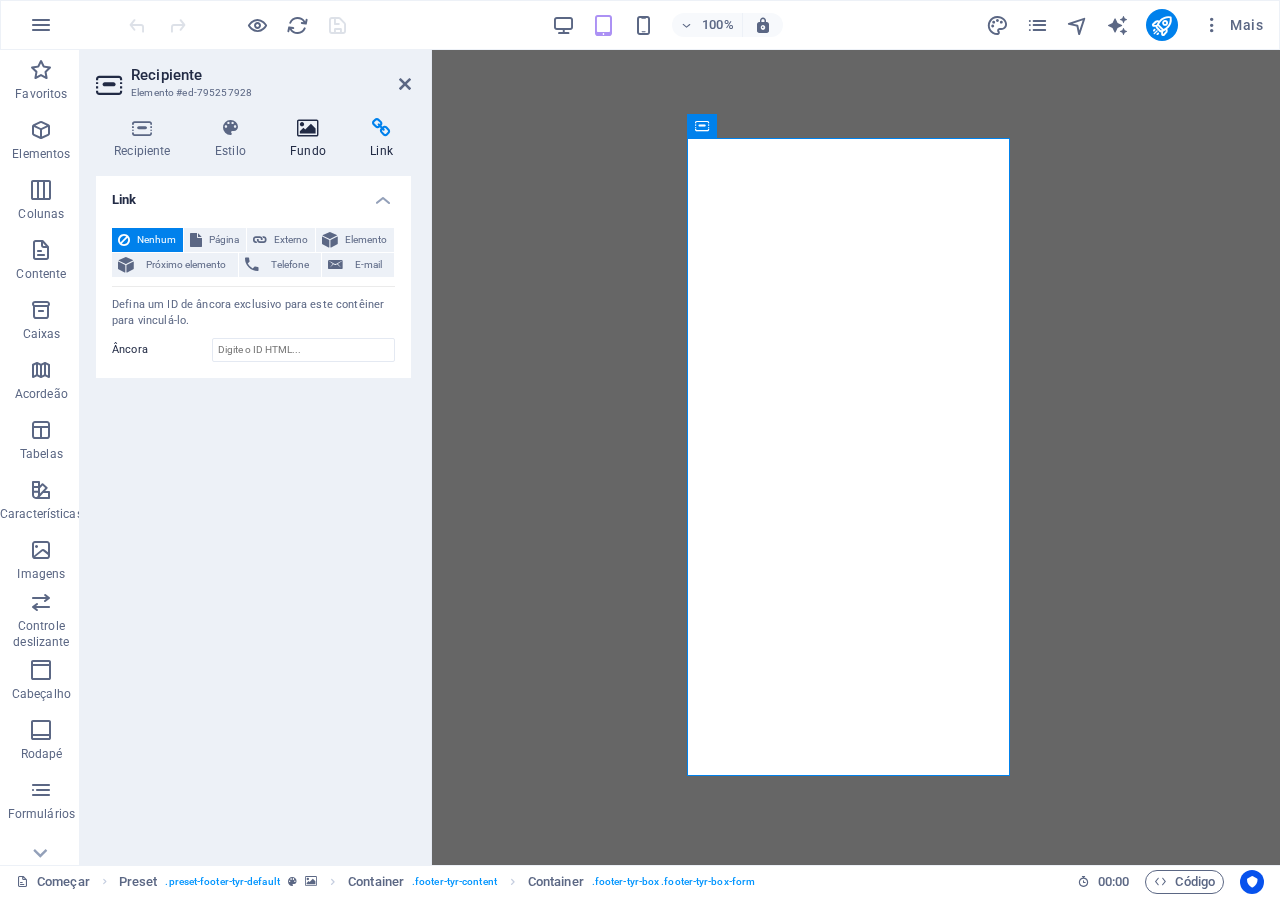 click on "Fundo" at bounding box center [308, 151] 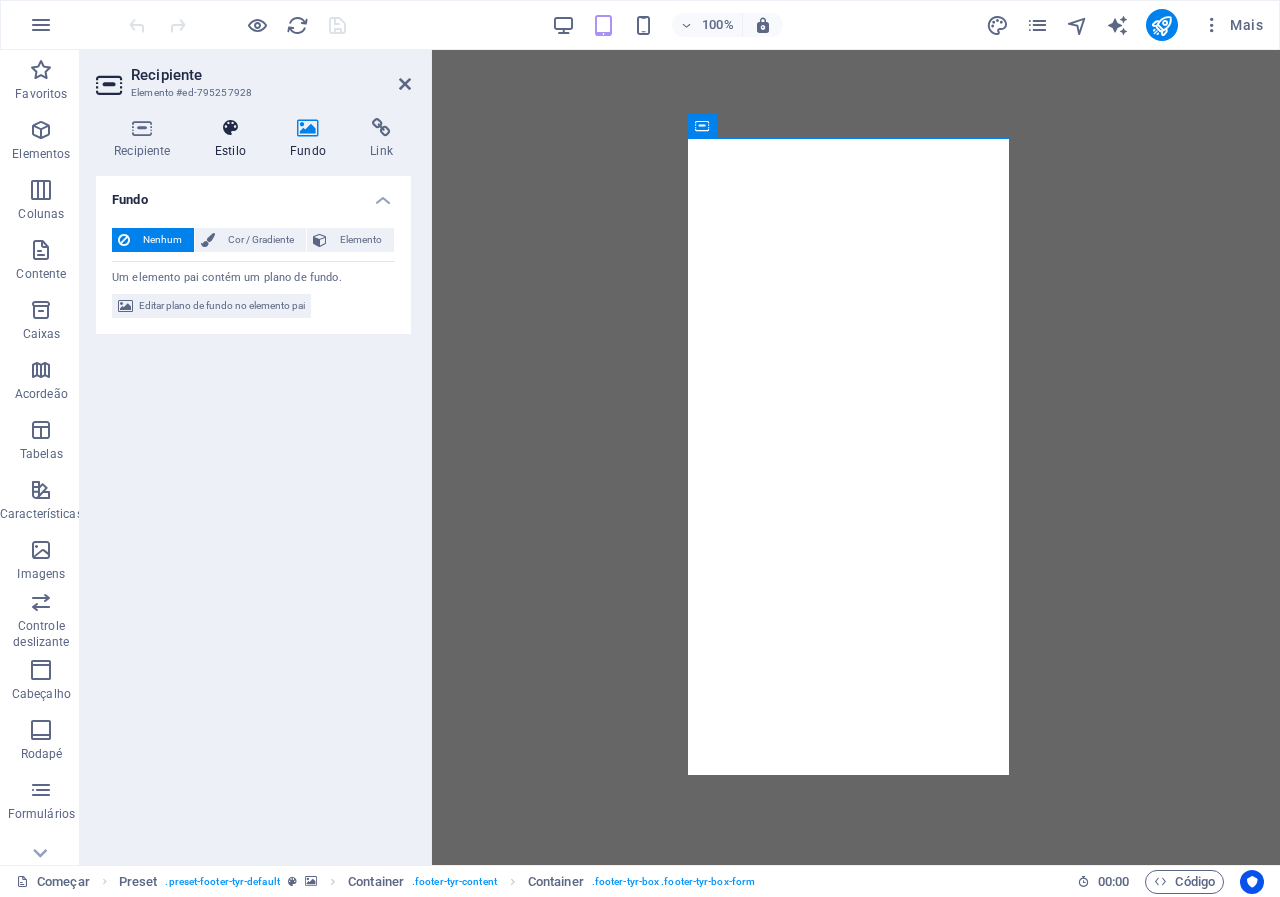 click on "Estilo" at bounding box center [230, 151] 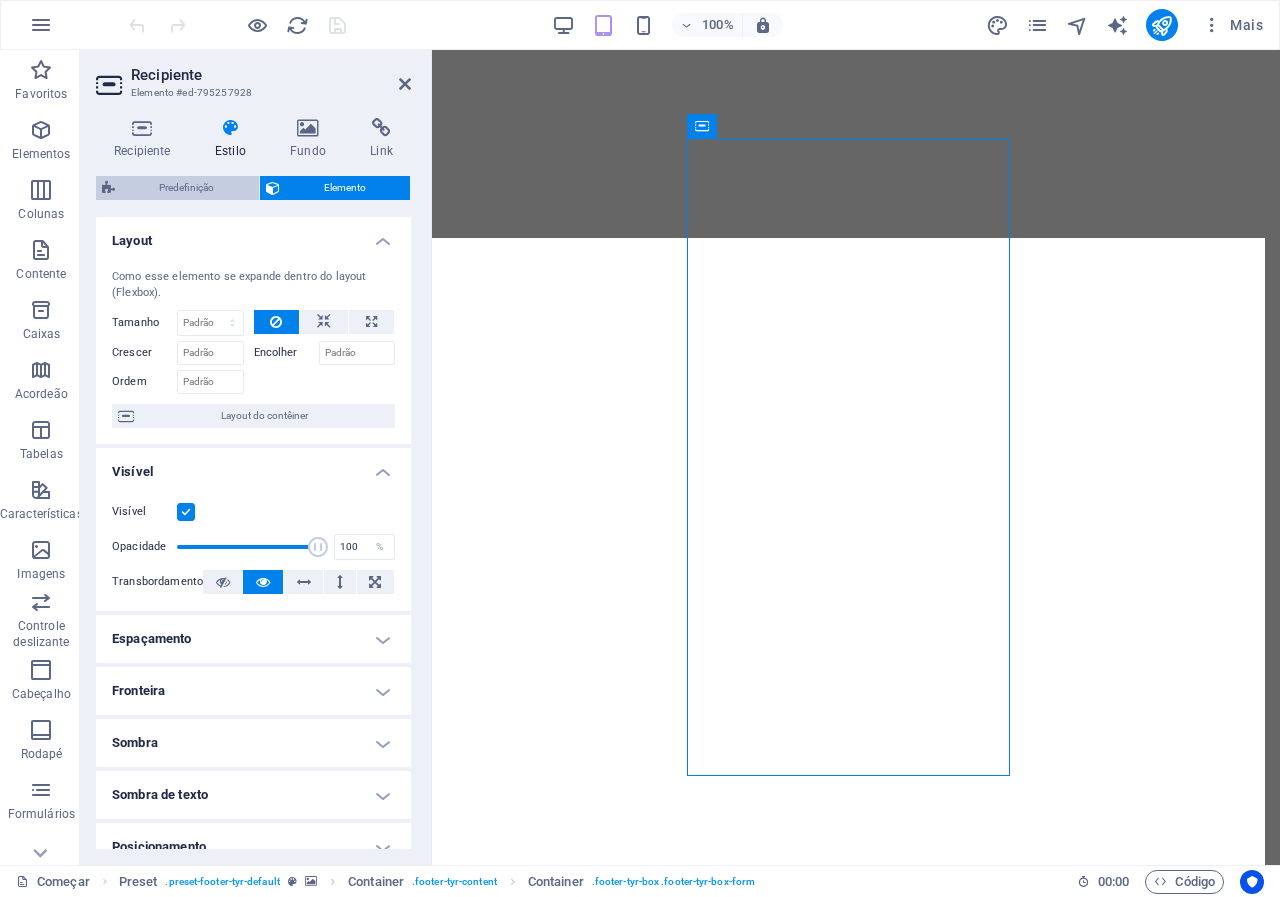 click on "Predefinição" at bounding box center [186, 187] 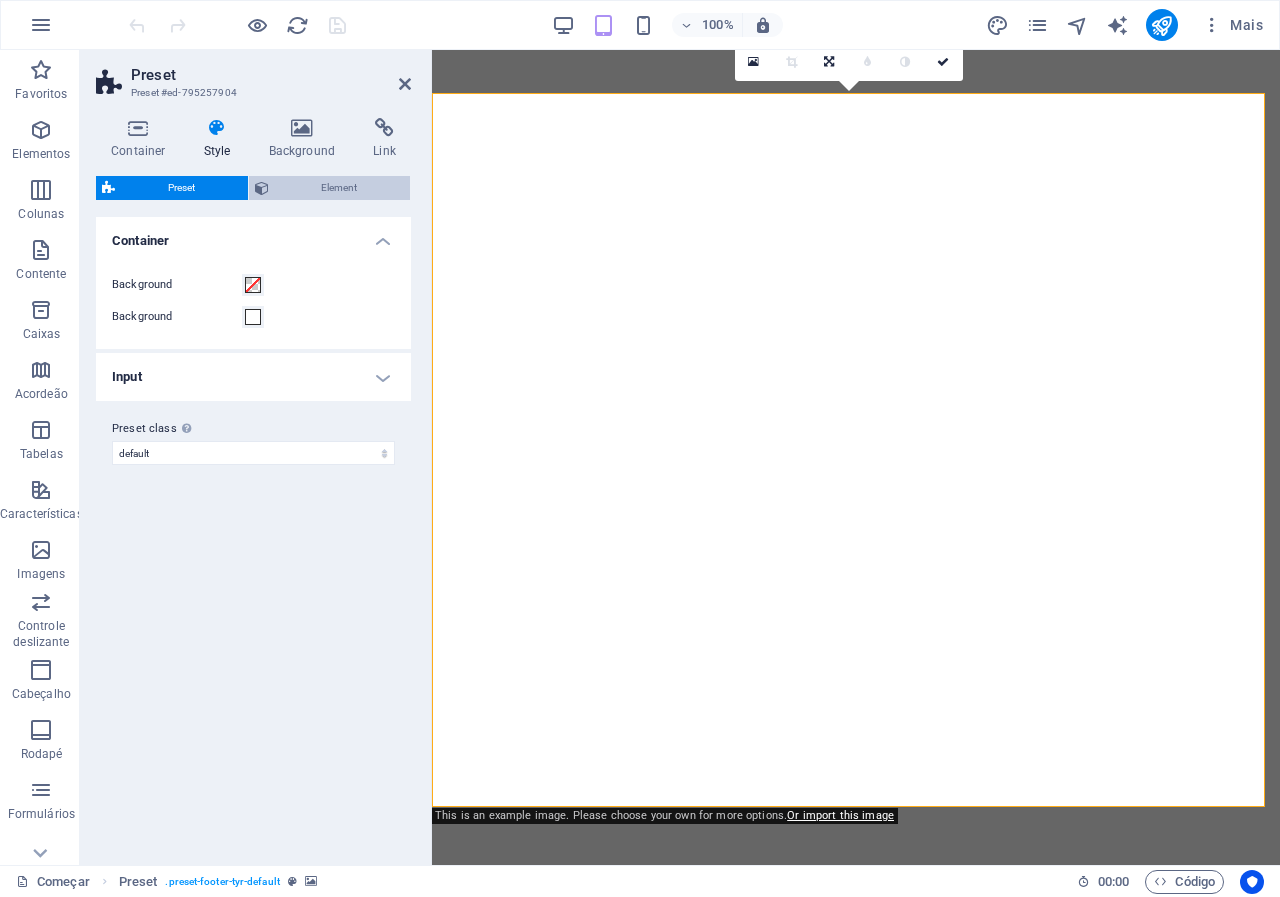 click on "Element" at bounding box center [340, 188] 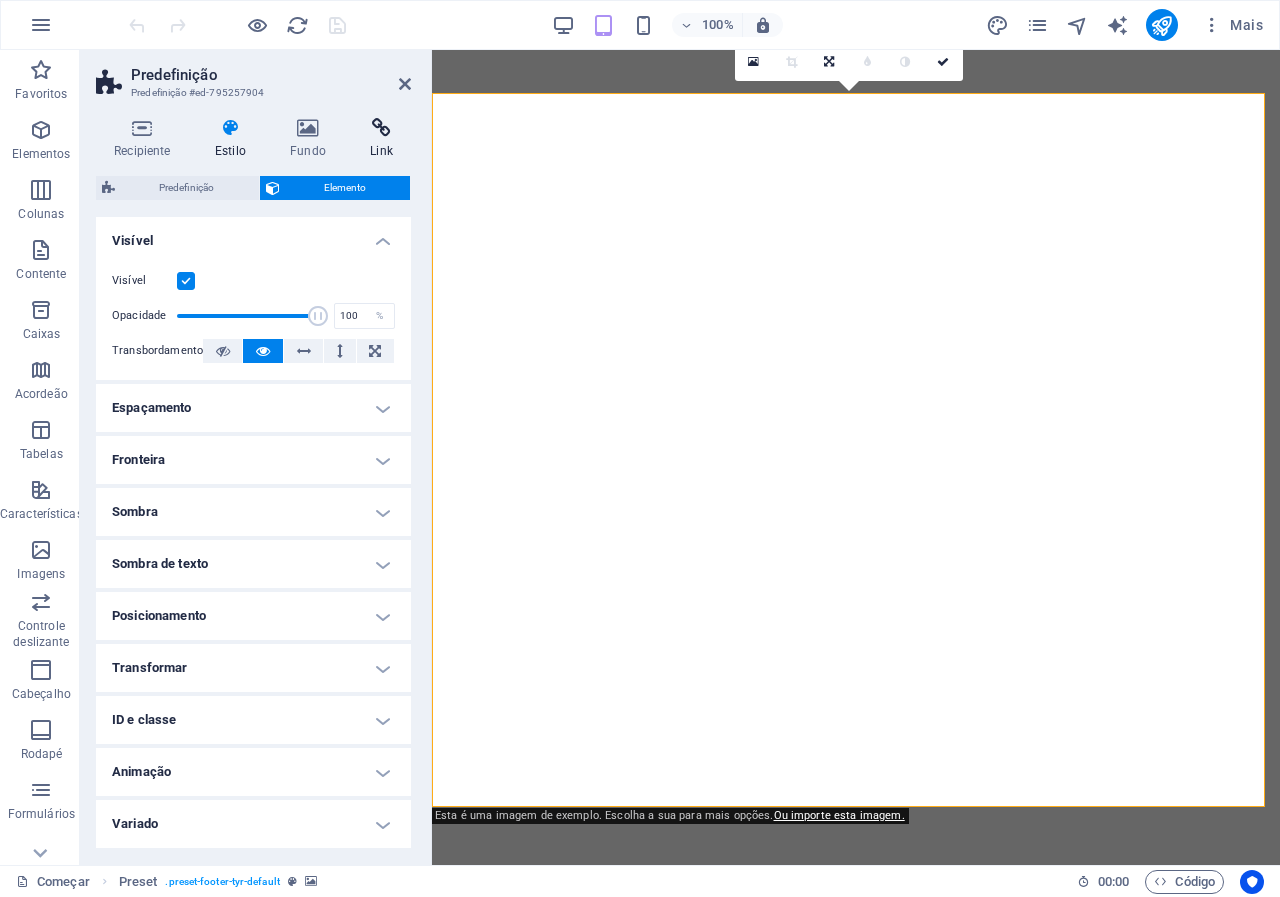 click on "Link" at bounding box center [381, 151] 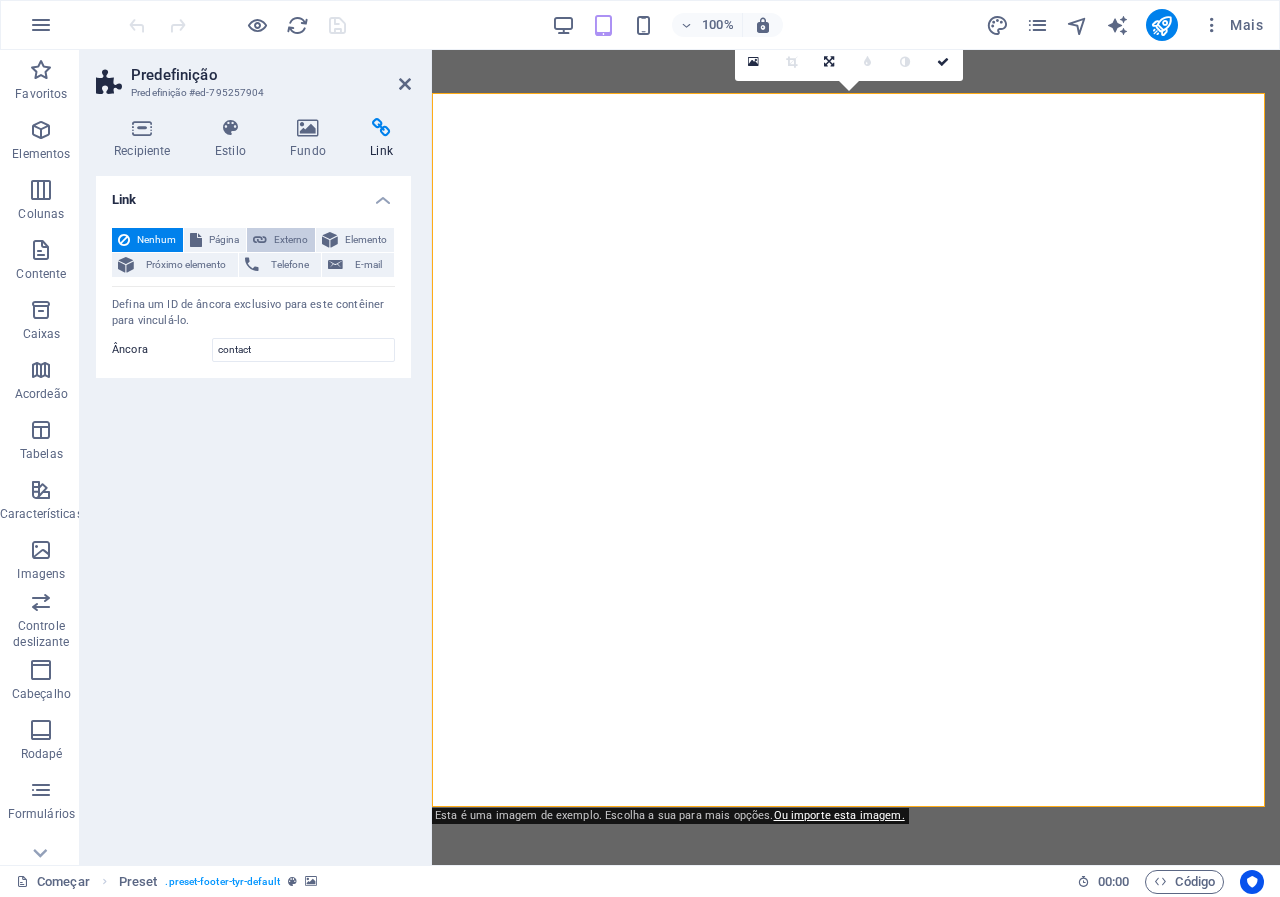 click on "Externo" at bounding box center [291, 239] 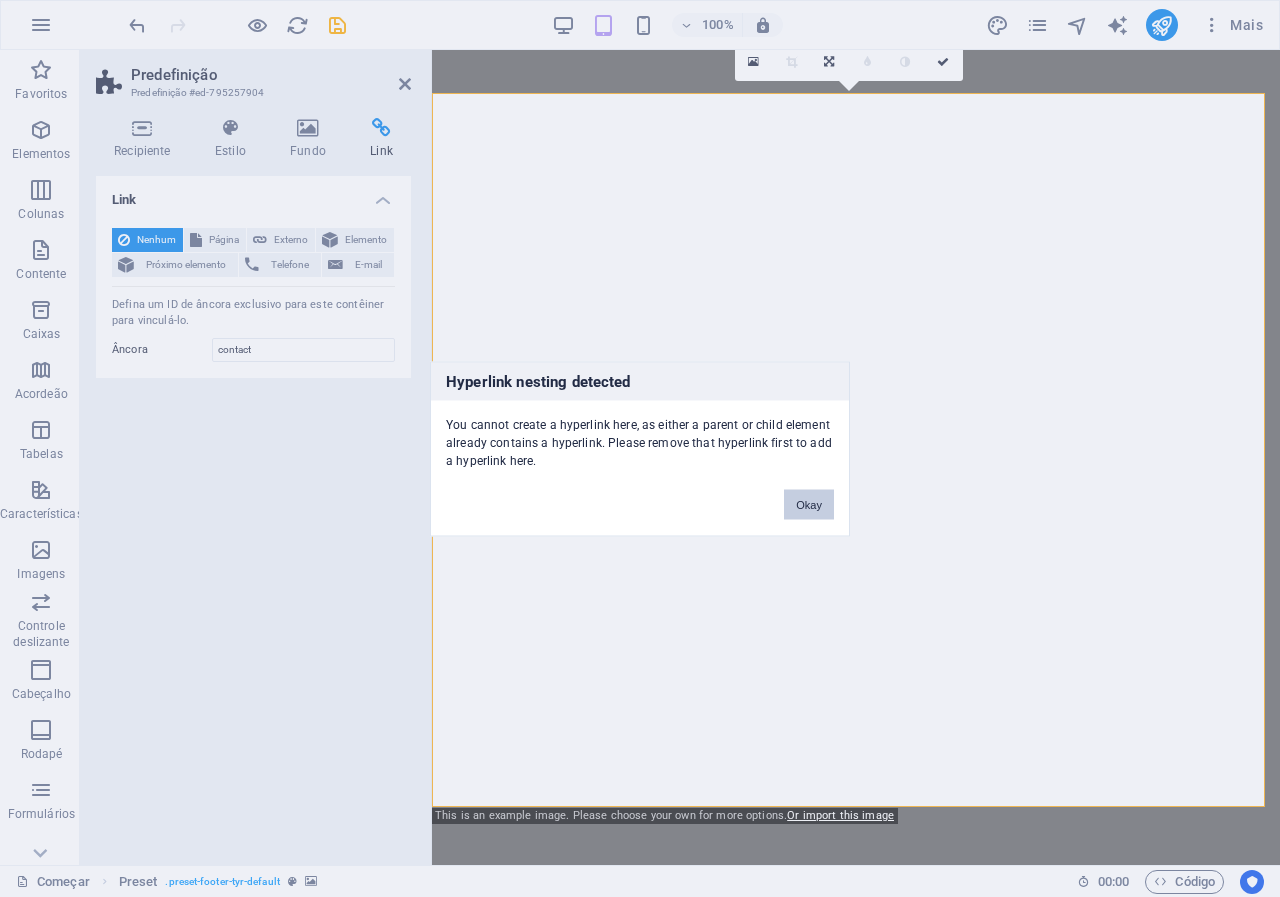 click on "Okay" at bounding box center [809, 504] 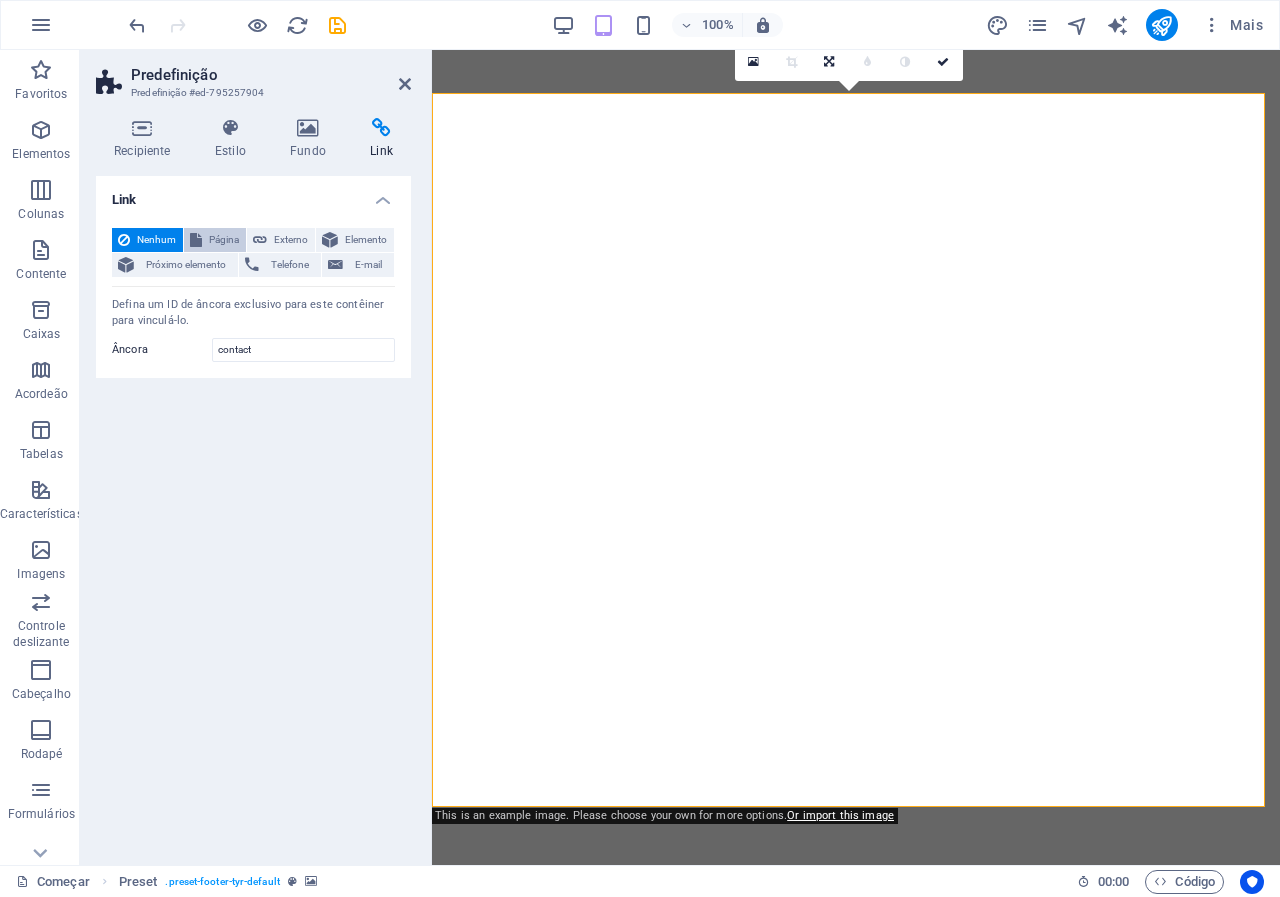 click on "Página" at bounding box center (224, 240) 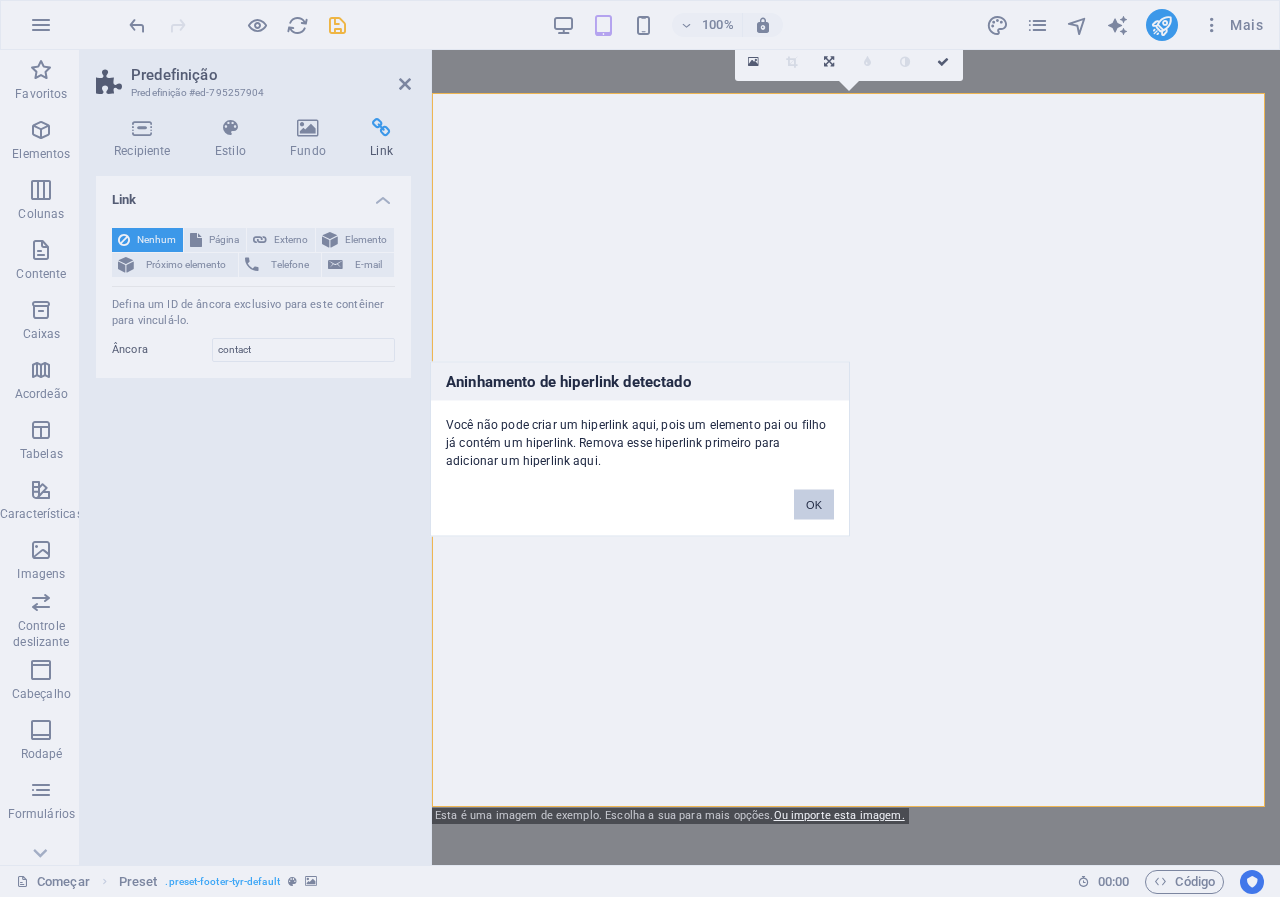 click on "OK" at bounding box center (814, 504) 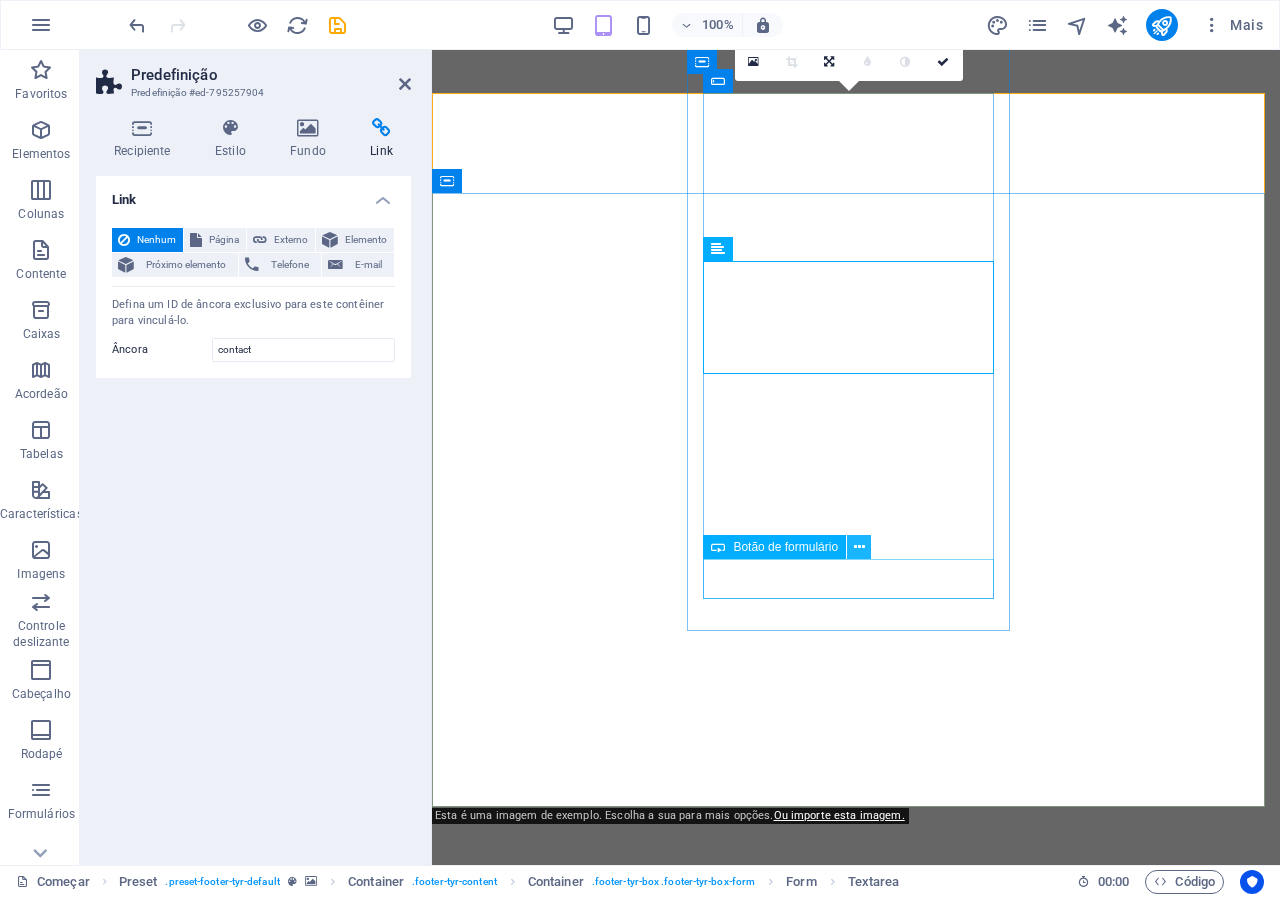 click at bounding box center (859, 547) 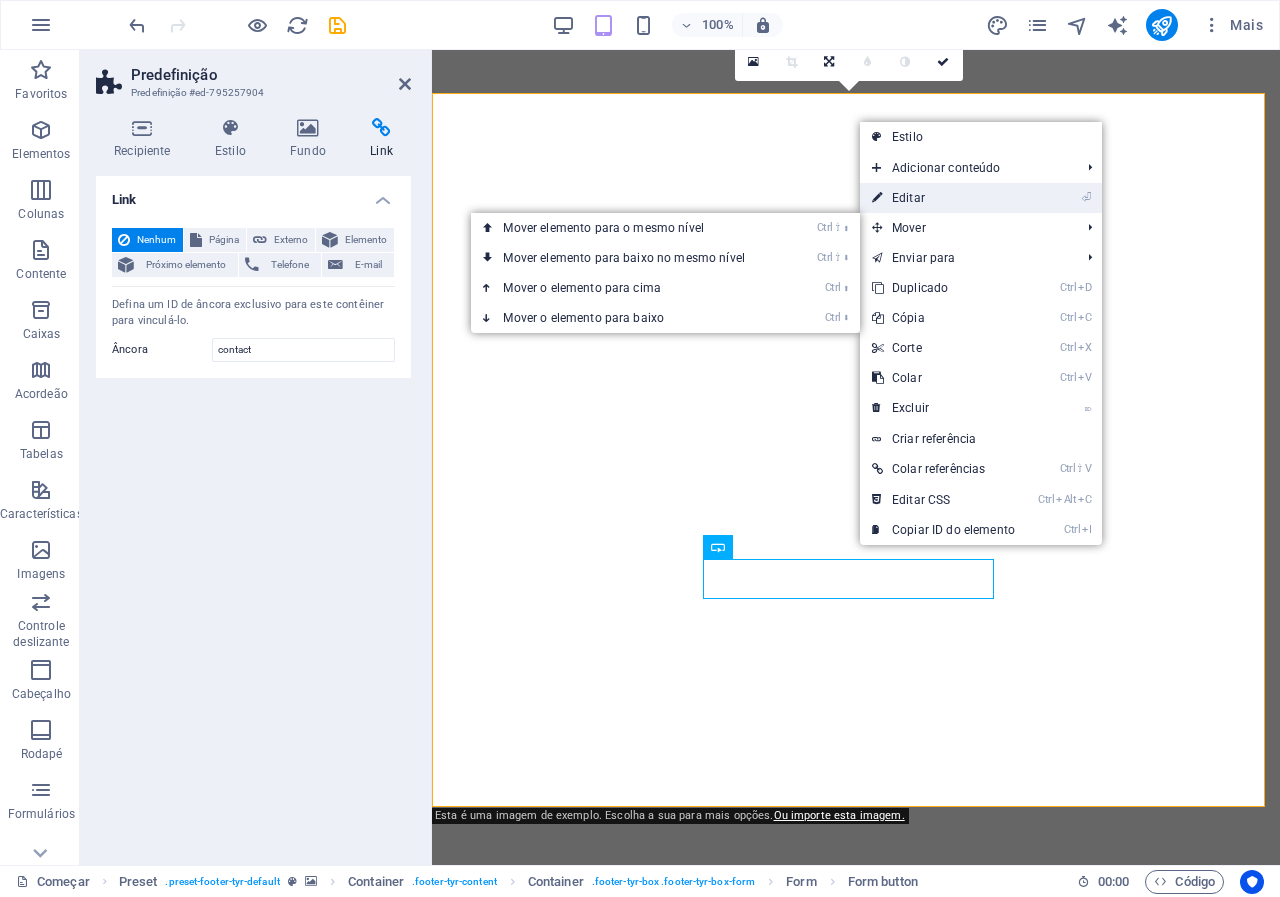 click on "Editar" at bounding box center (908, 198) 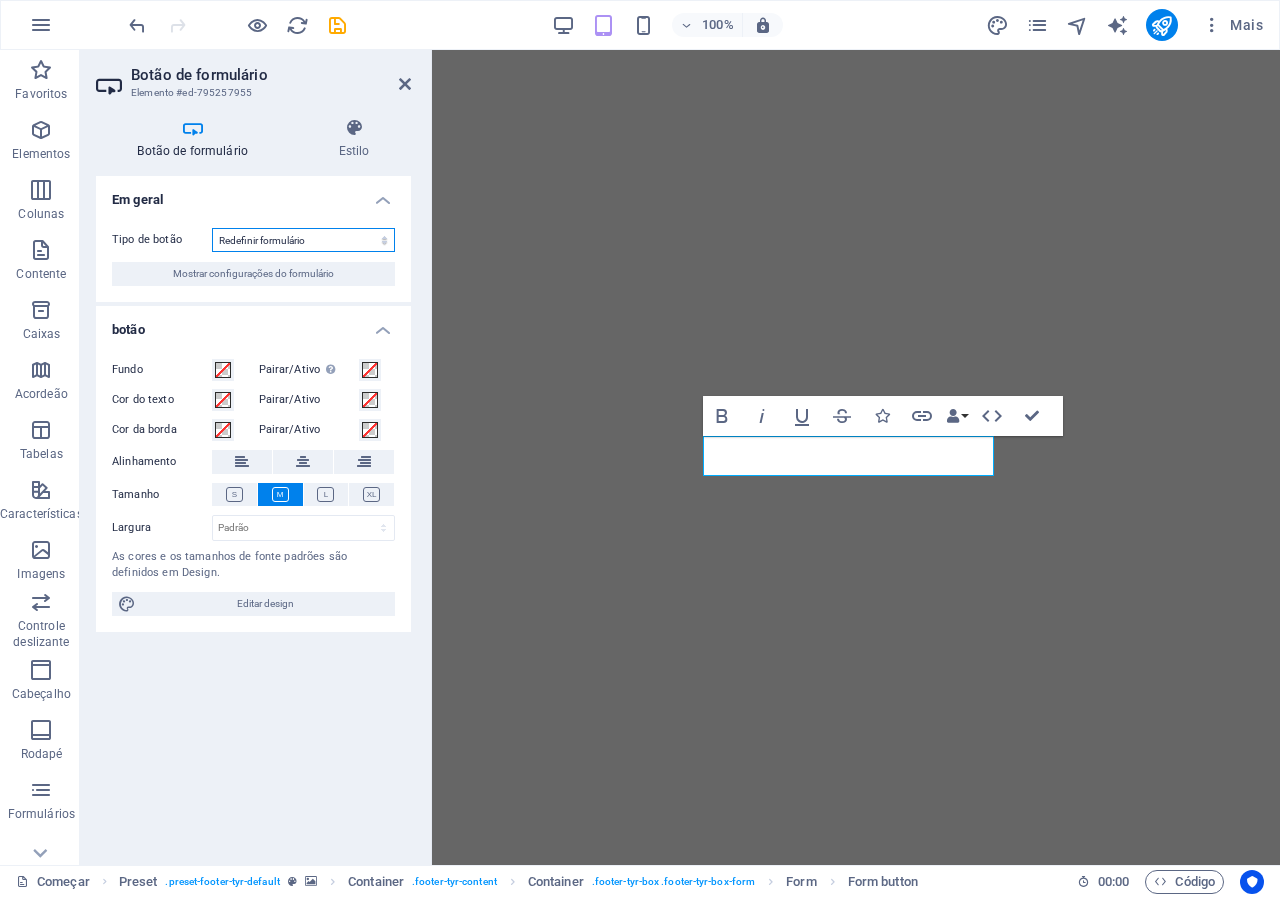click on "Enviar formulário Redefinir formulário Nenhuma ação" at bounding box center (303, 240) 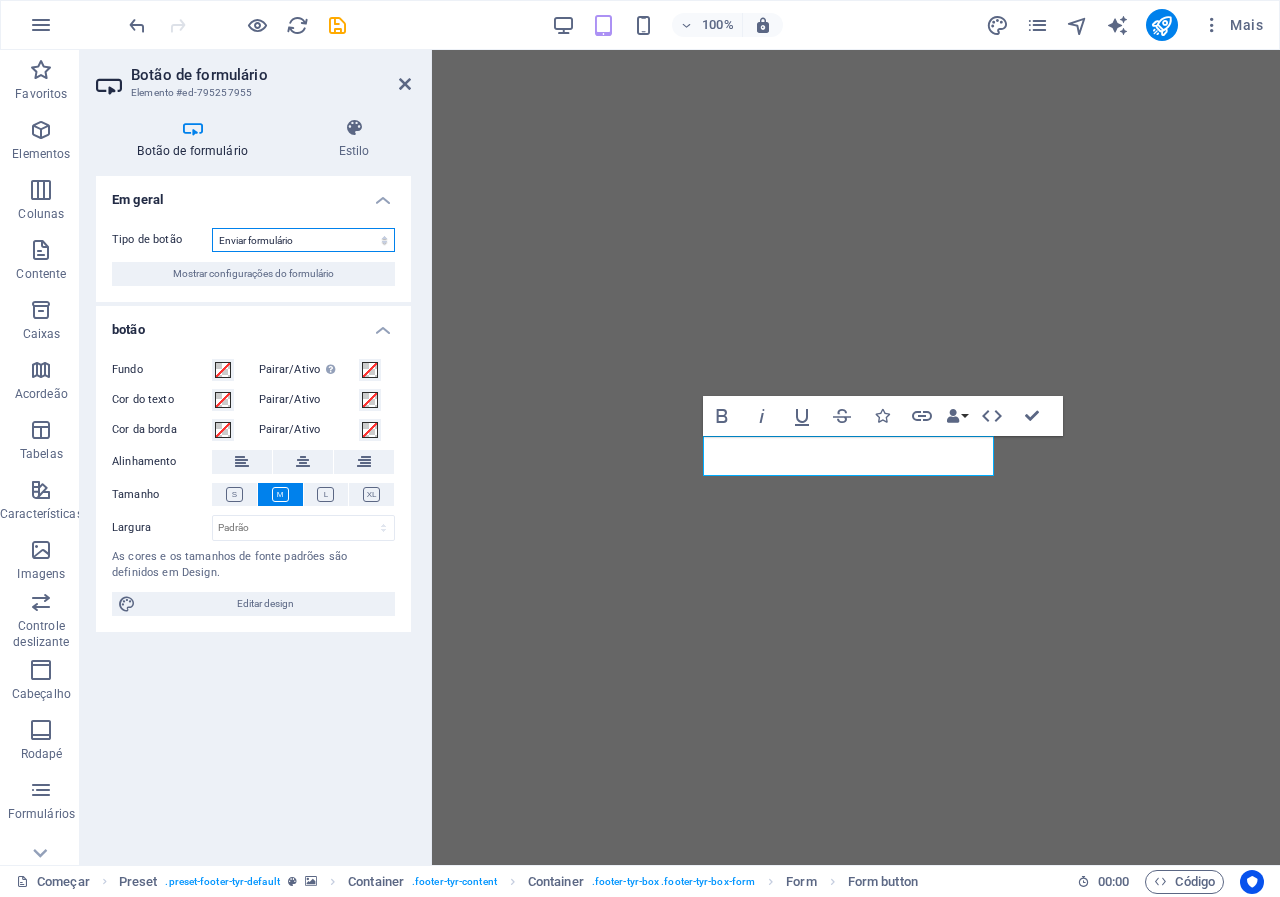click on "Enviar formulário Redefinir formulário Nenhuma ação" at bounding box center (303, 240) 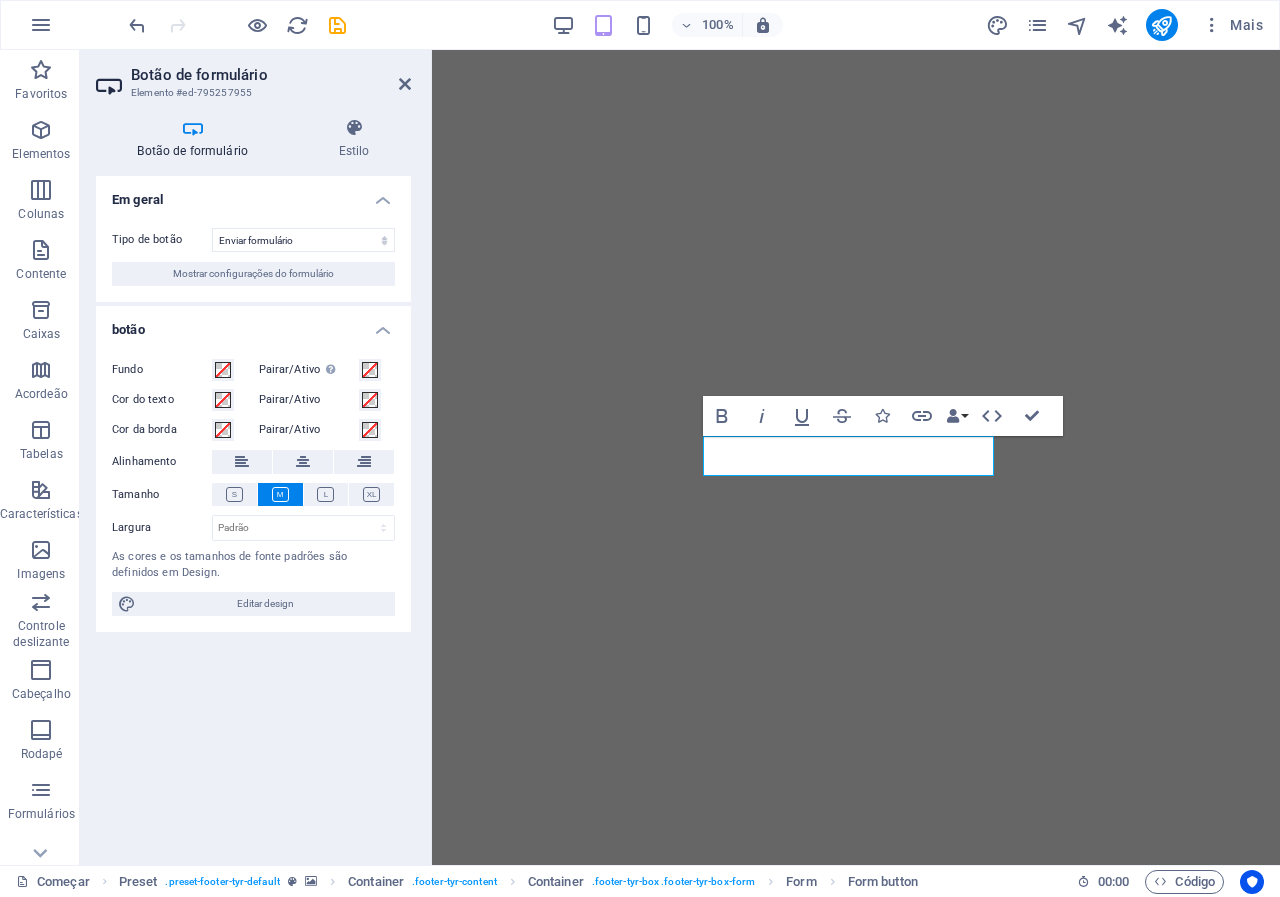 click on "Tipo de botão Enviar formulário Redefinir formulário Nenhuma ação Mostrar configurações do formulário" at bounding box center [253, 257] 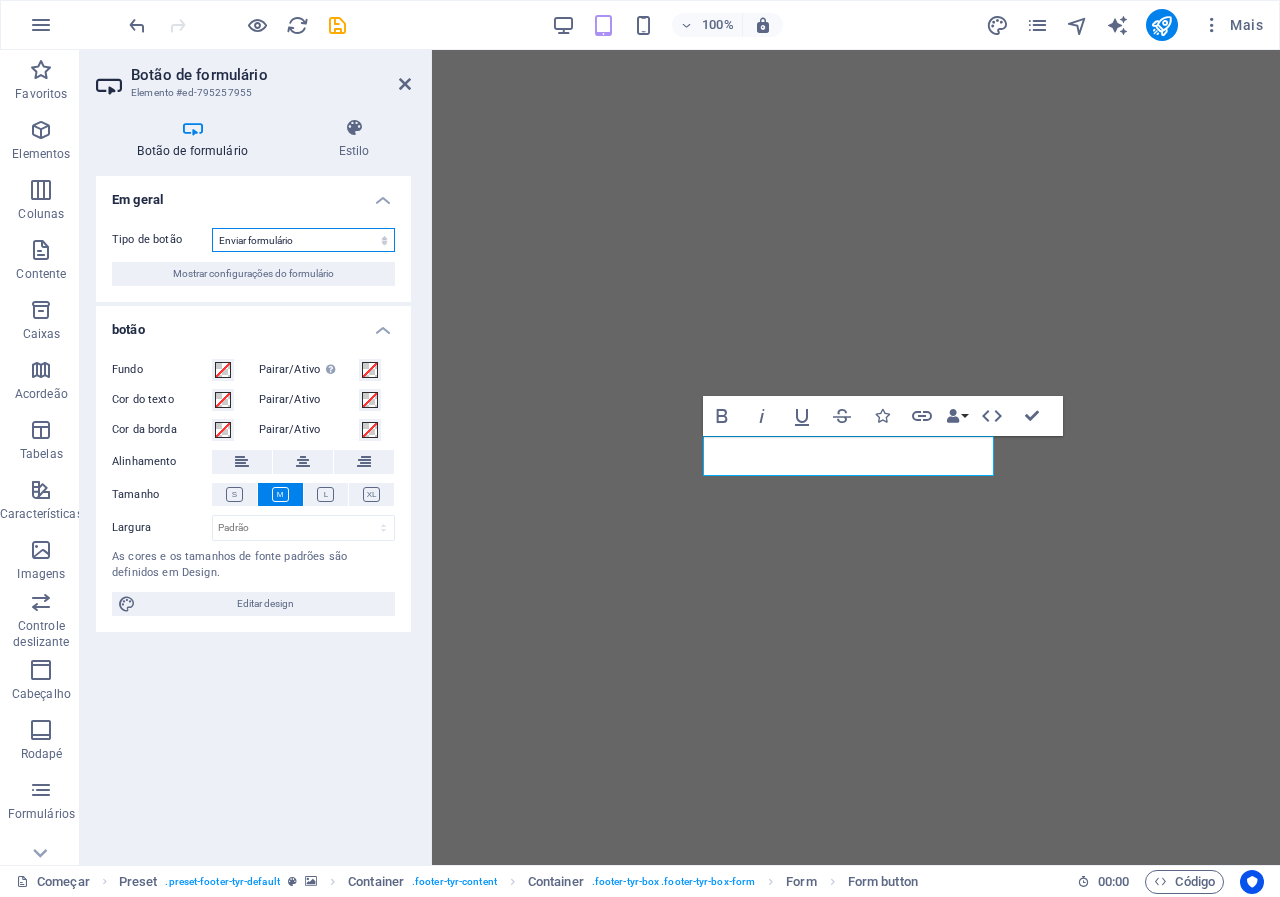 click on "Enviar formulário Redefinir formulário Nenhuma ação" at bounding box center (303, 240) 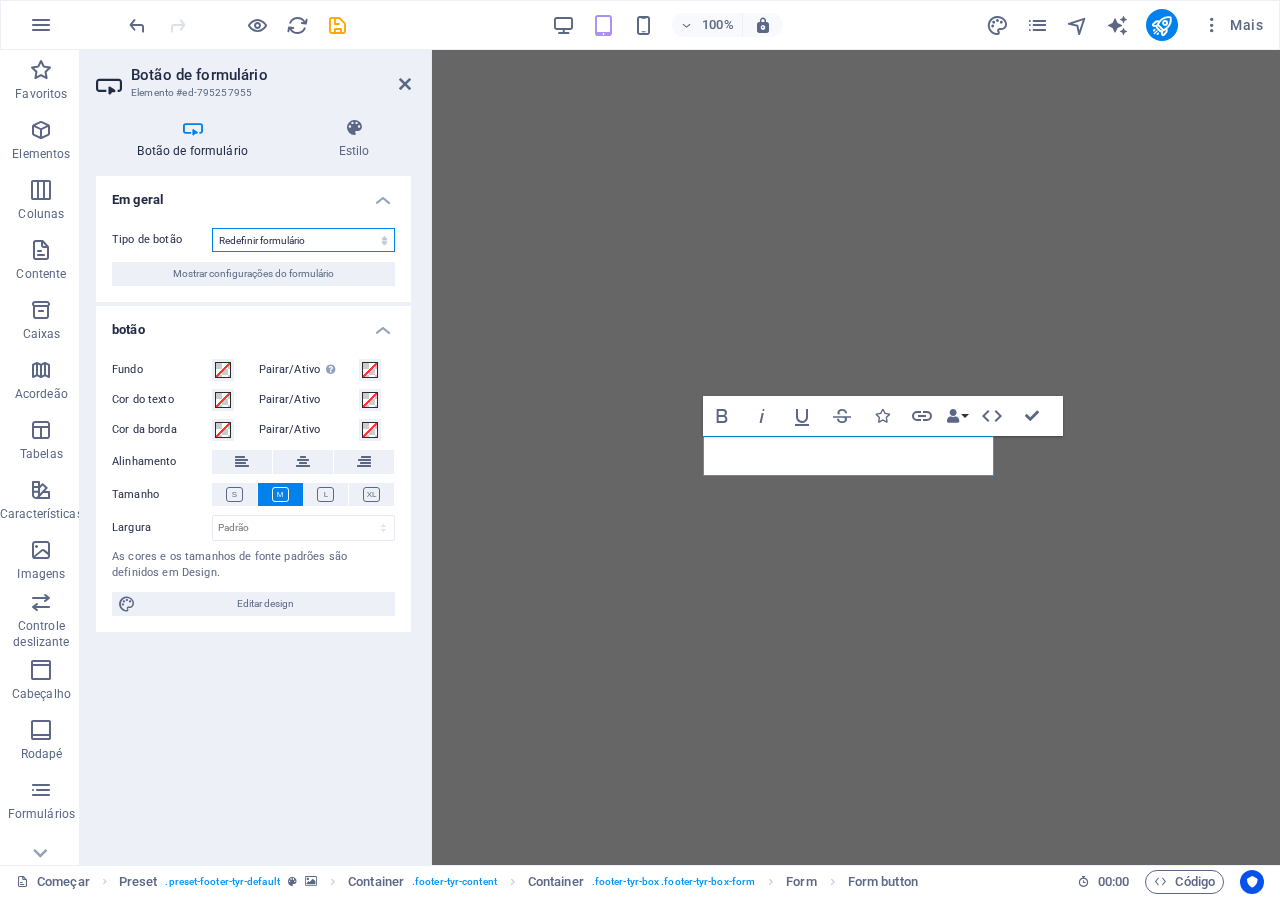 click on "Enviar formulário Redefinir formulário Nenhuma ação" at bounding box center (303, 240) 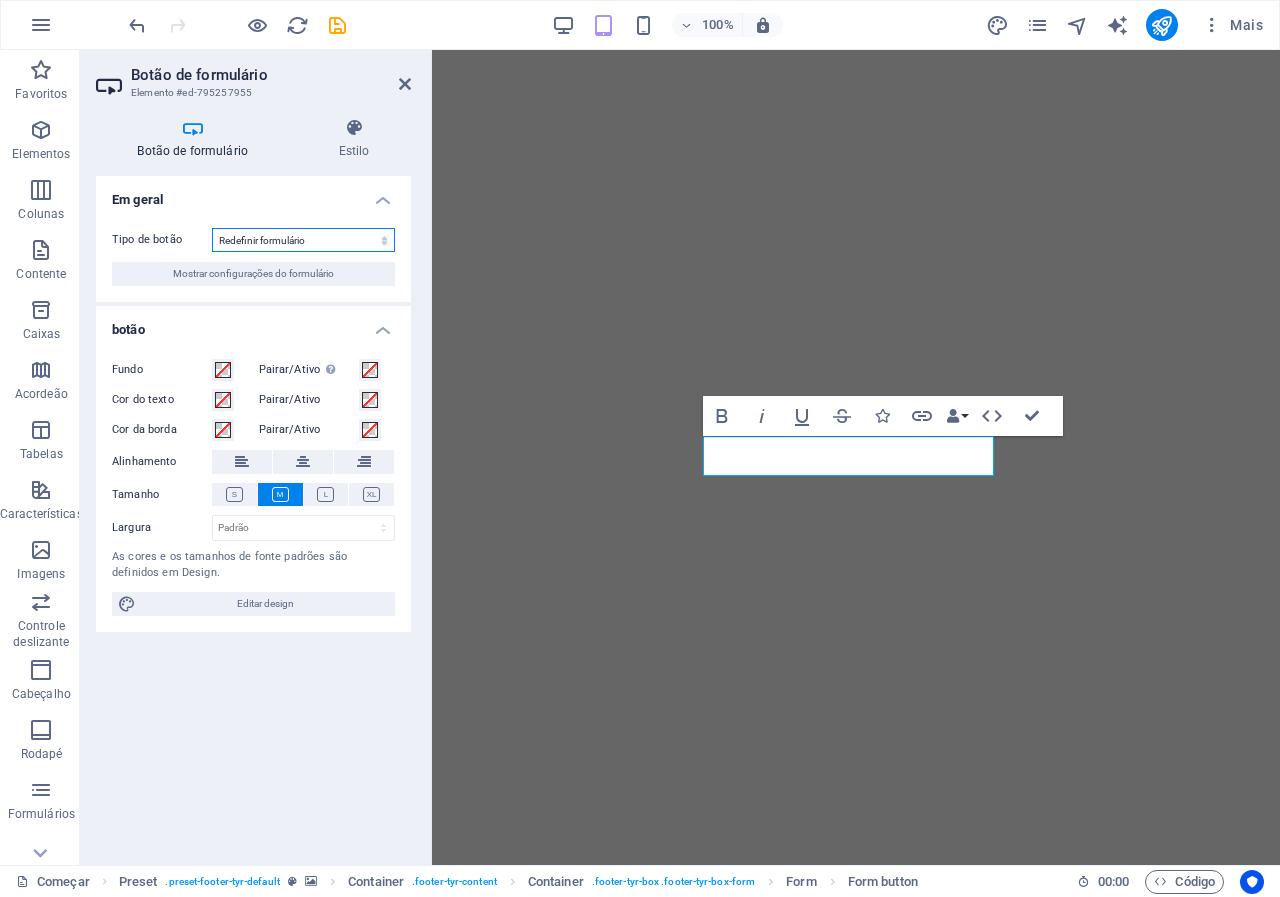 click on "Enviar formulário Redefinir formulário Nenhuma ação" at bounding box center (303, 240) 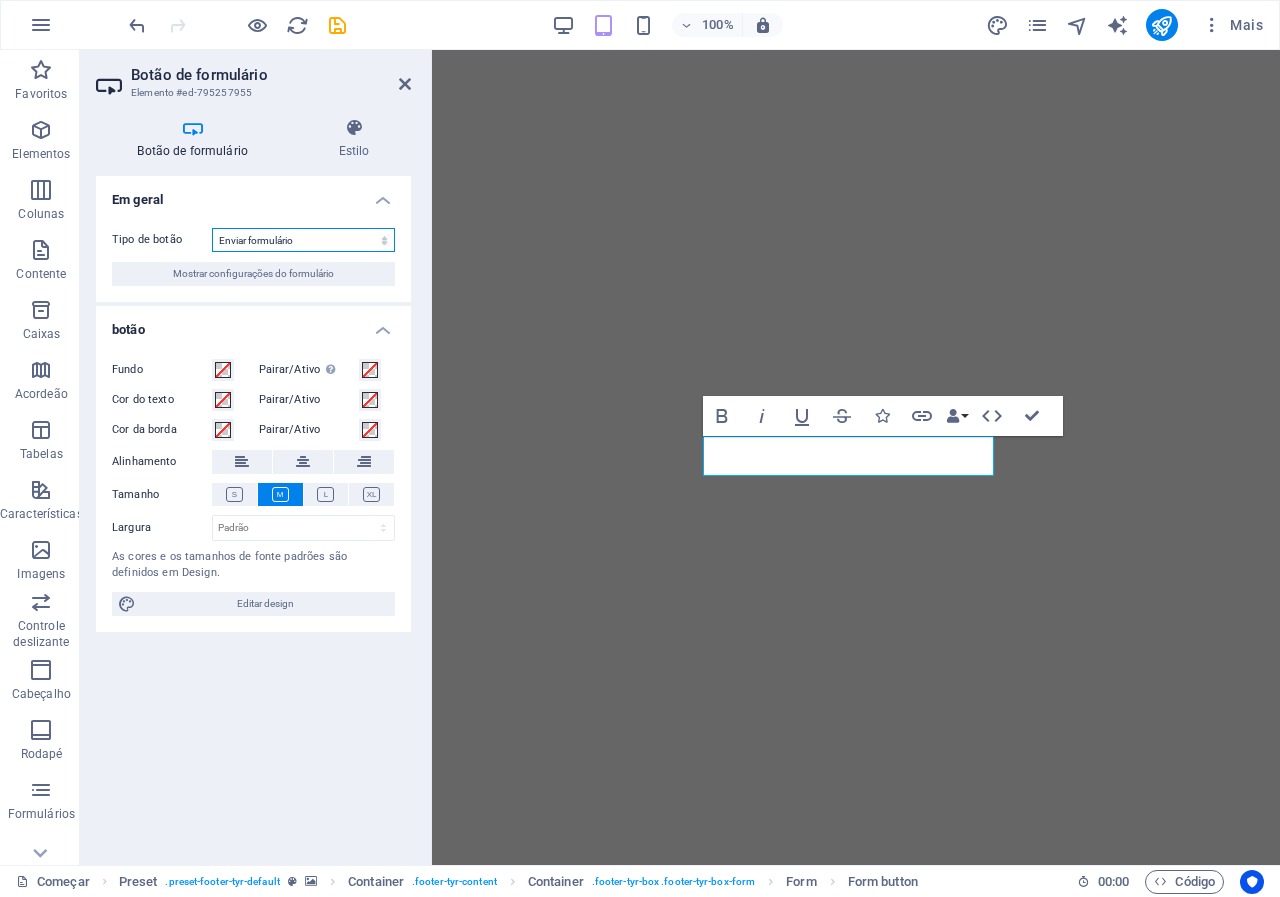 click on "Enviar formulário Redefinir formulário Nenhuma ação" at bounding box center [303, 240] 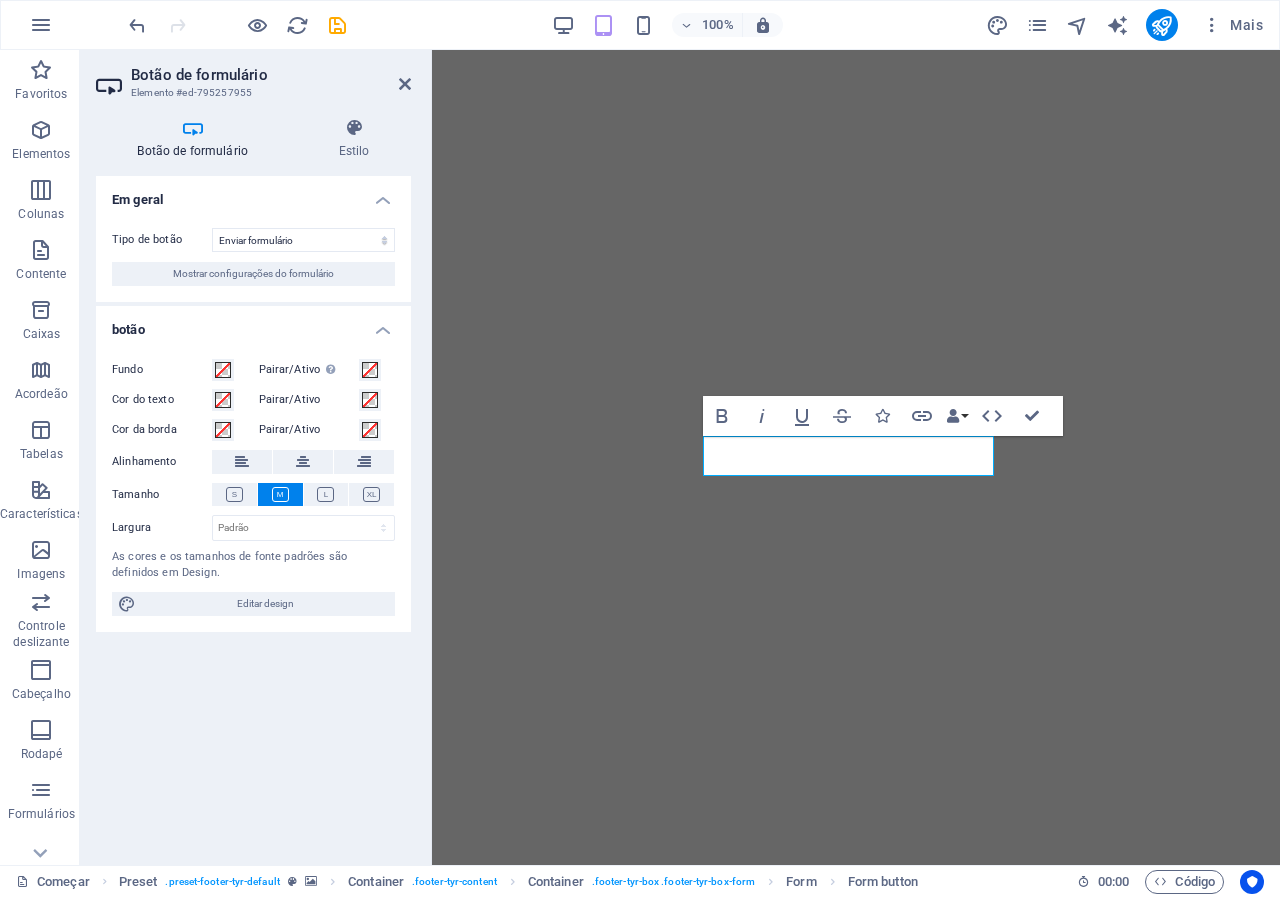 click on "Em geral Tipo de botão Enviar formulário Redefinir formulário Nenhuma ação Mostrar configurações do formulário botão Fundo Pairar/Ativo Mude para o modo de visualização para testar o estado ativo/pairar Cor do texto Pairar/Ativo Cor da borda Pairar/Ativo Alinhamento Tamanho Largura Padrão px resto % em vh vw As cores e os tamanhos de fonte padrões são definidos em Design. Editar design" at bounding box center (253, 512) 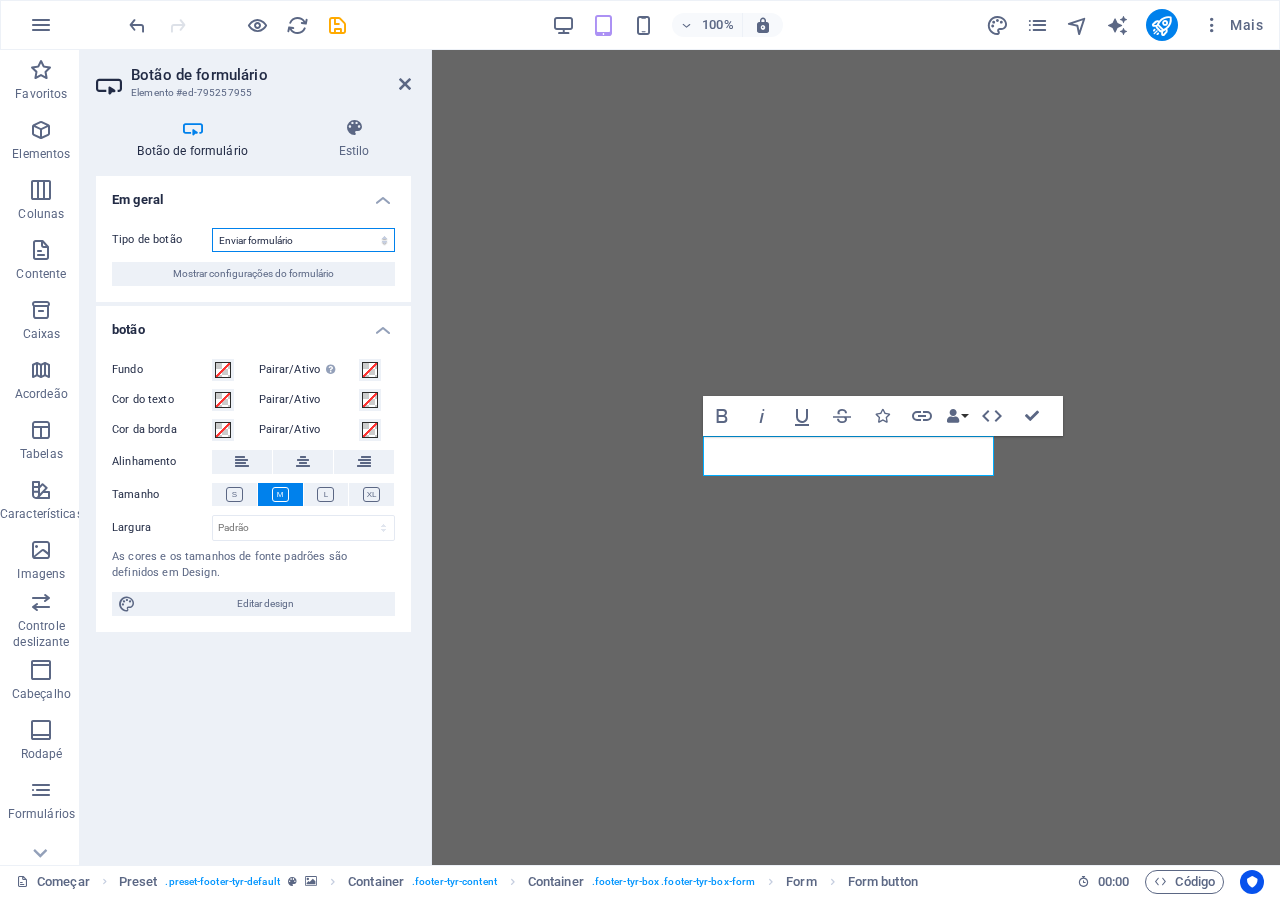 click on "Enviar formulário Redefinir formulário Nenhuma ação" at bounding box center [303, 240] 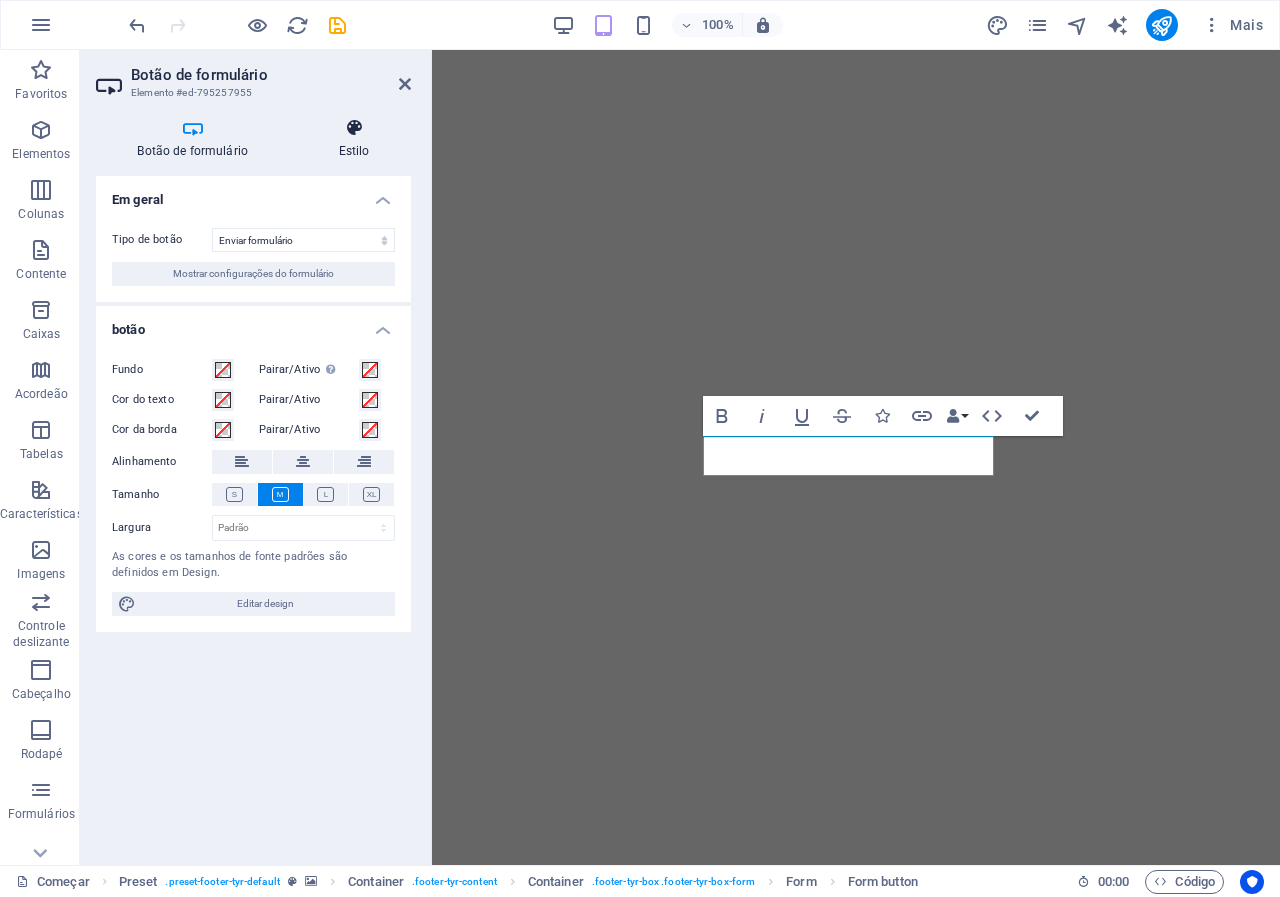 click at bounding box center [354, 128] 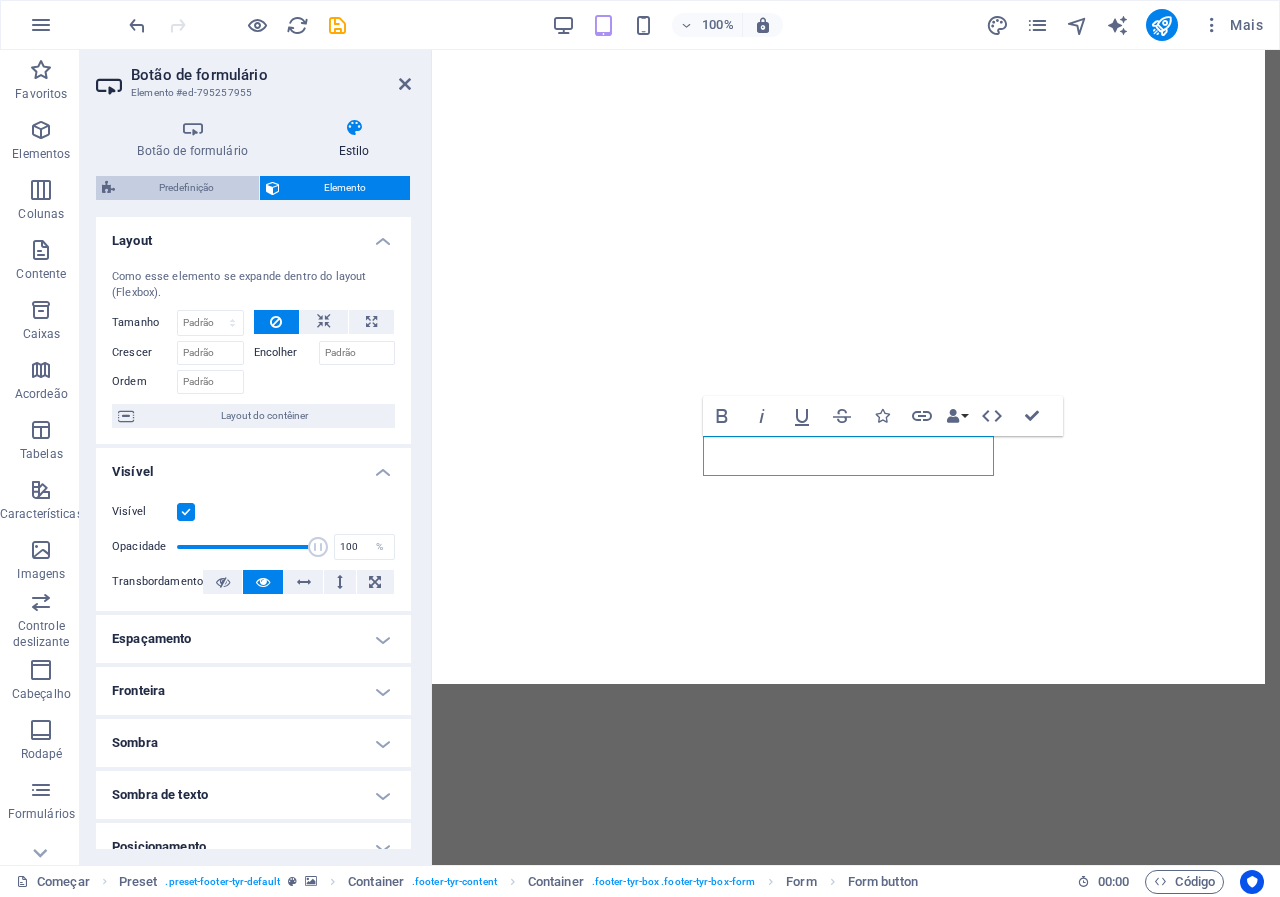 click on "Predefinição" at bounding box center (187, 188) 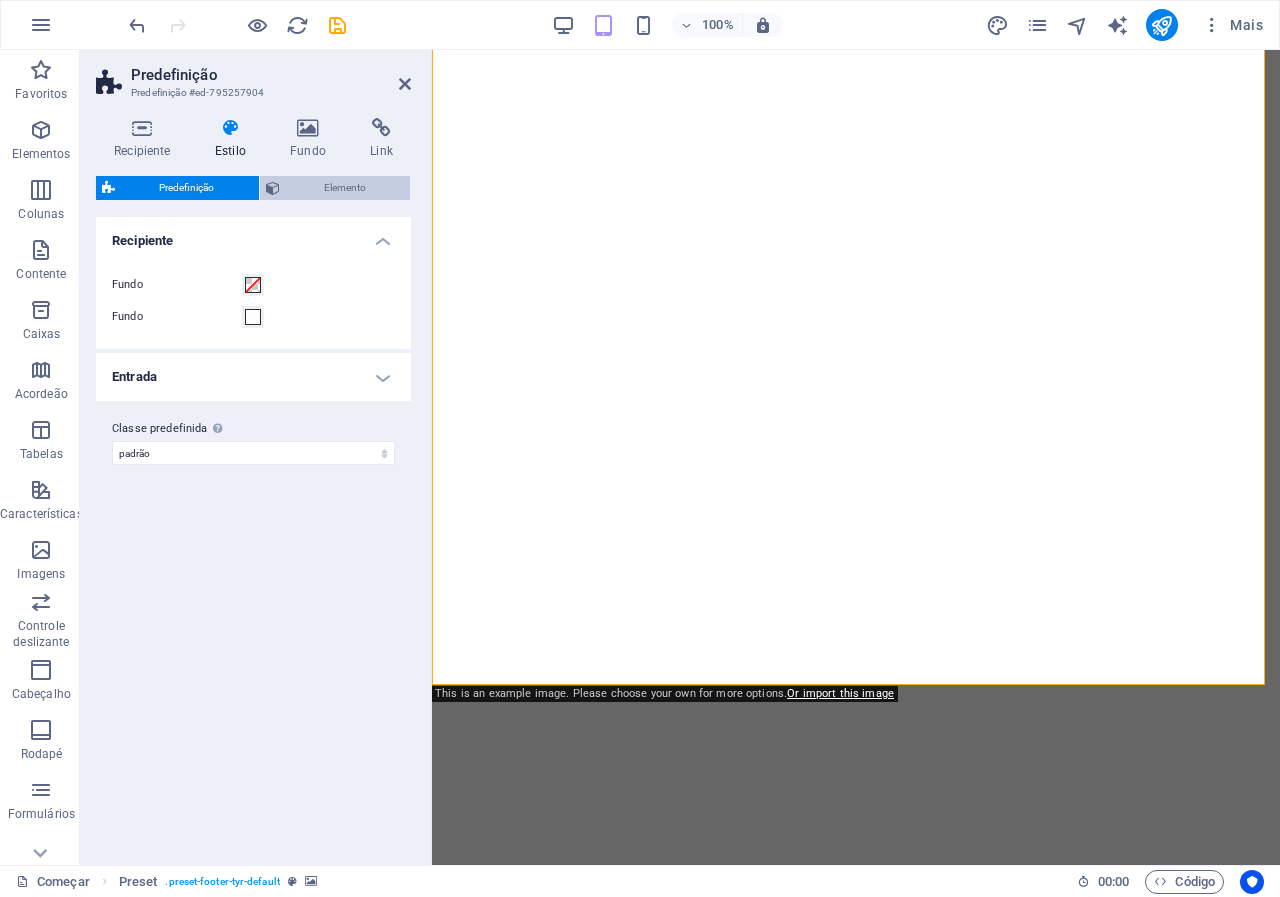 click on "Elemento" at bounding box center (345, 188) 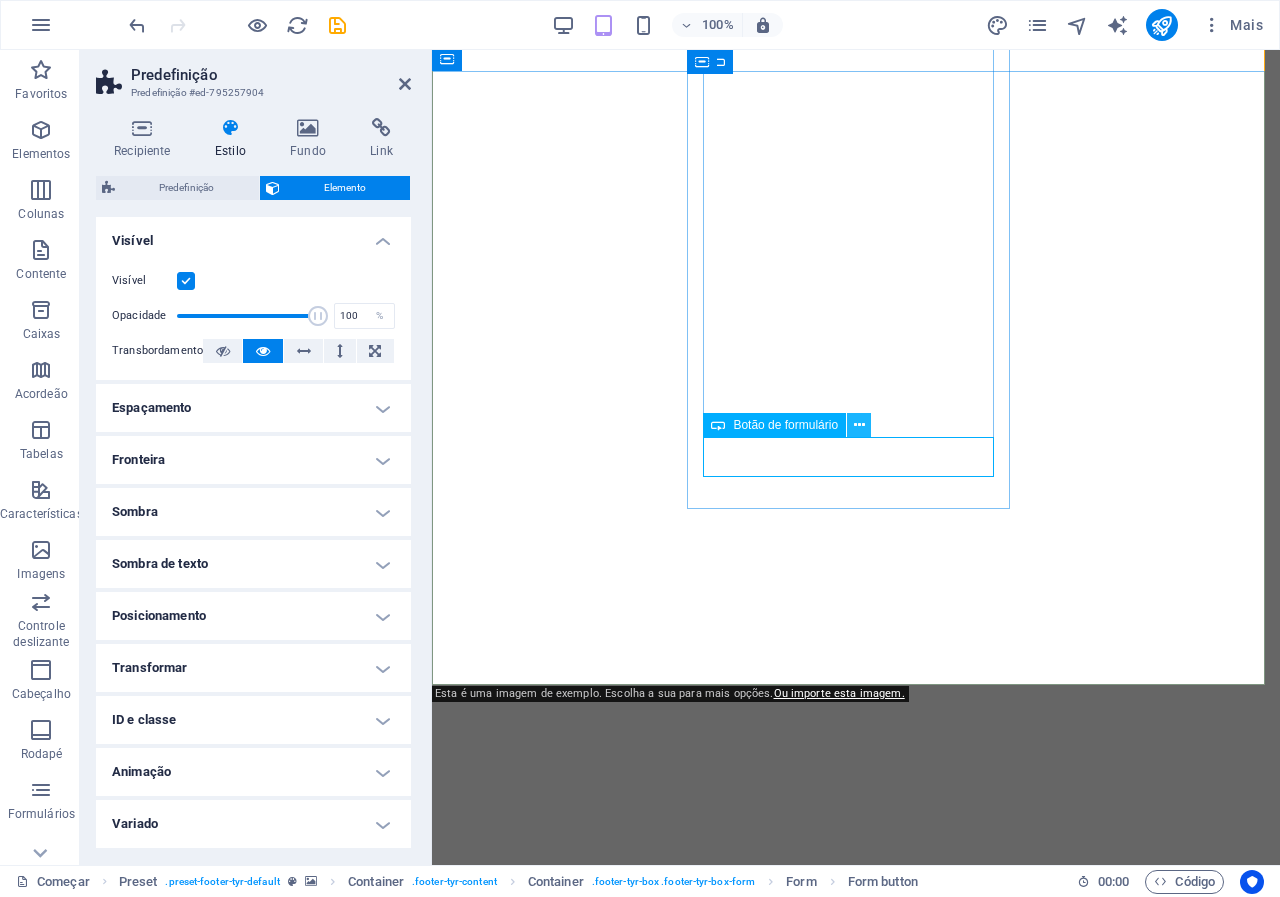 click at bounding box center [859, 425] 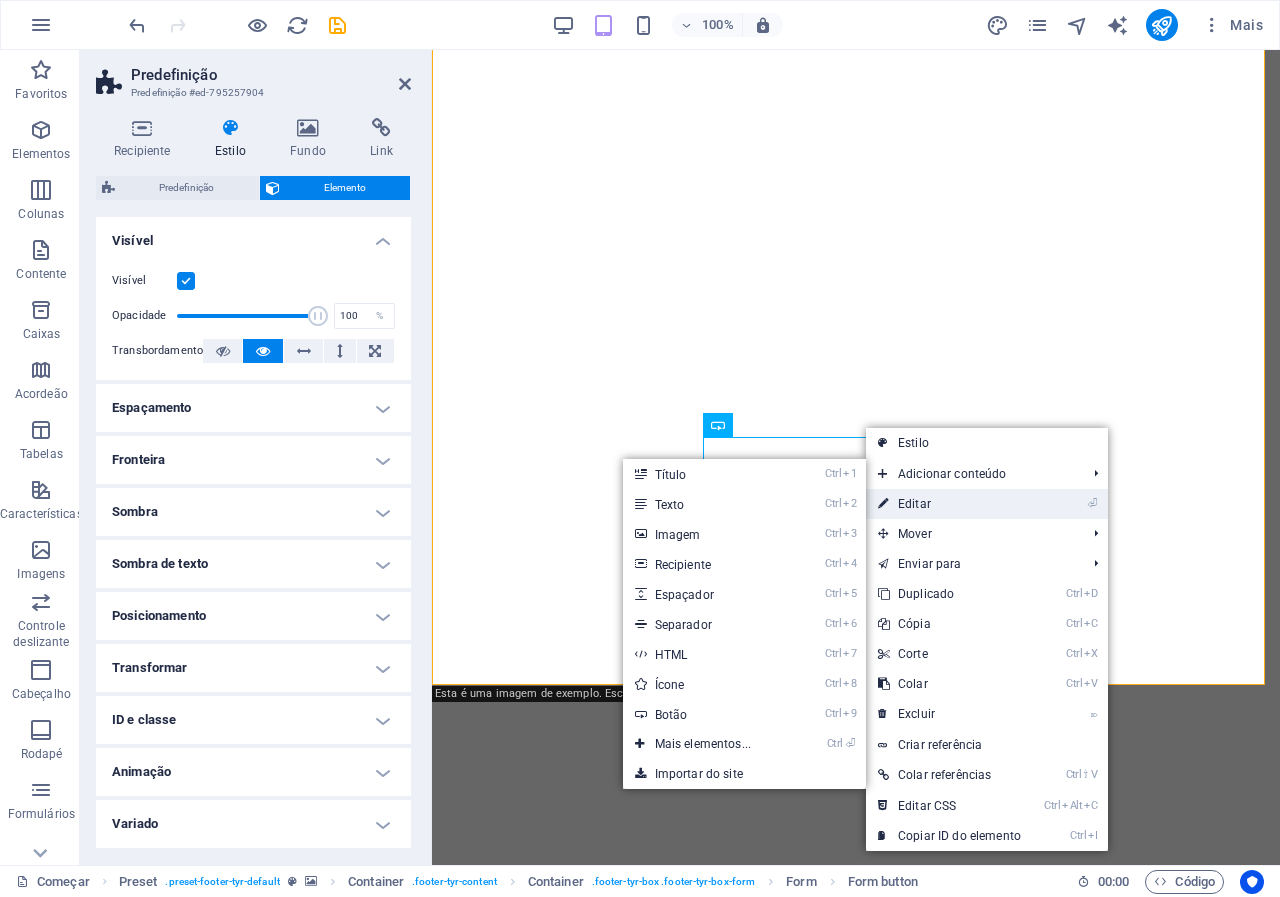 click on "Editar" at bounding box center [914, 504] 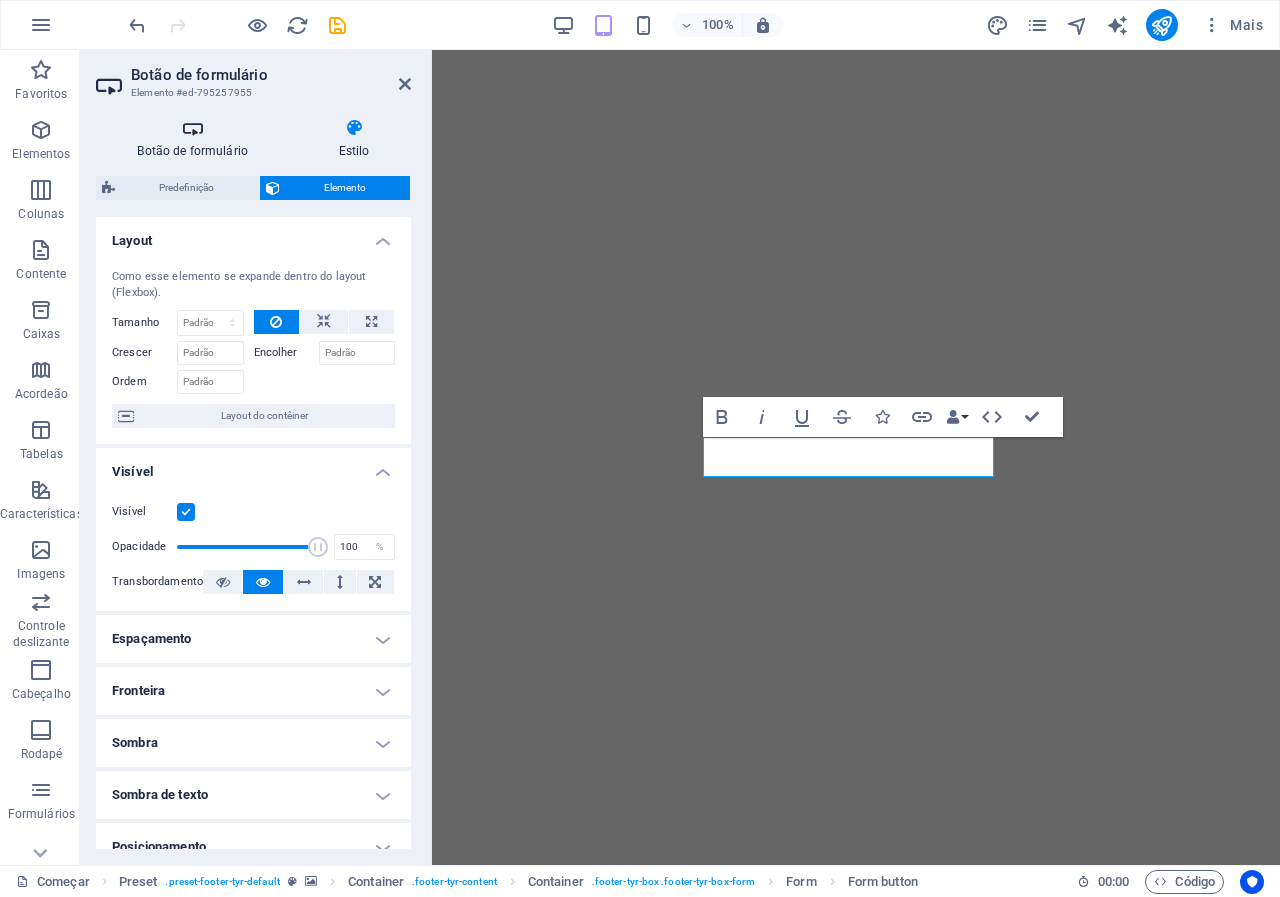 click on "Botão de formulário" at bounding box center (192, 151) 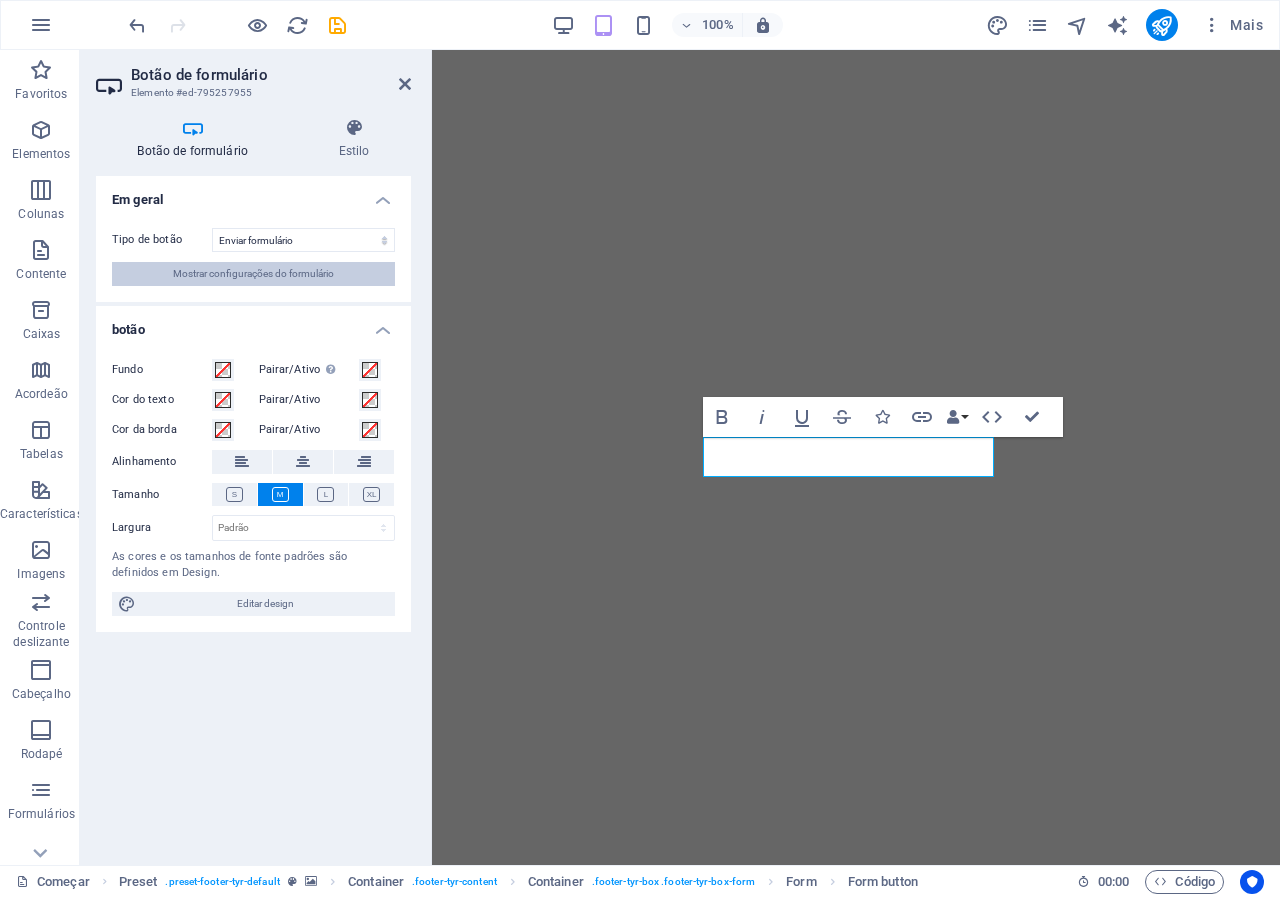 click on "Mostrar configurações do formulário" at bounding box center [253, 273] 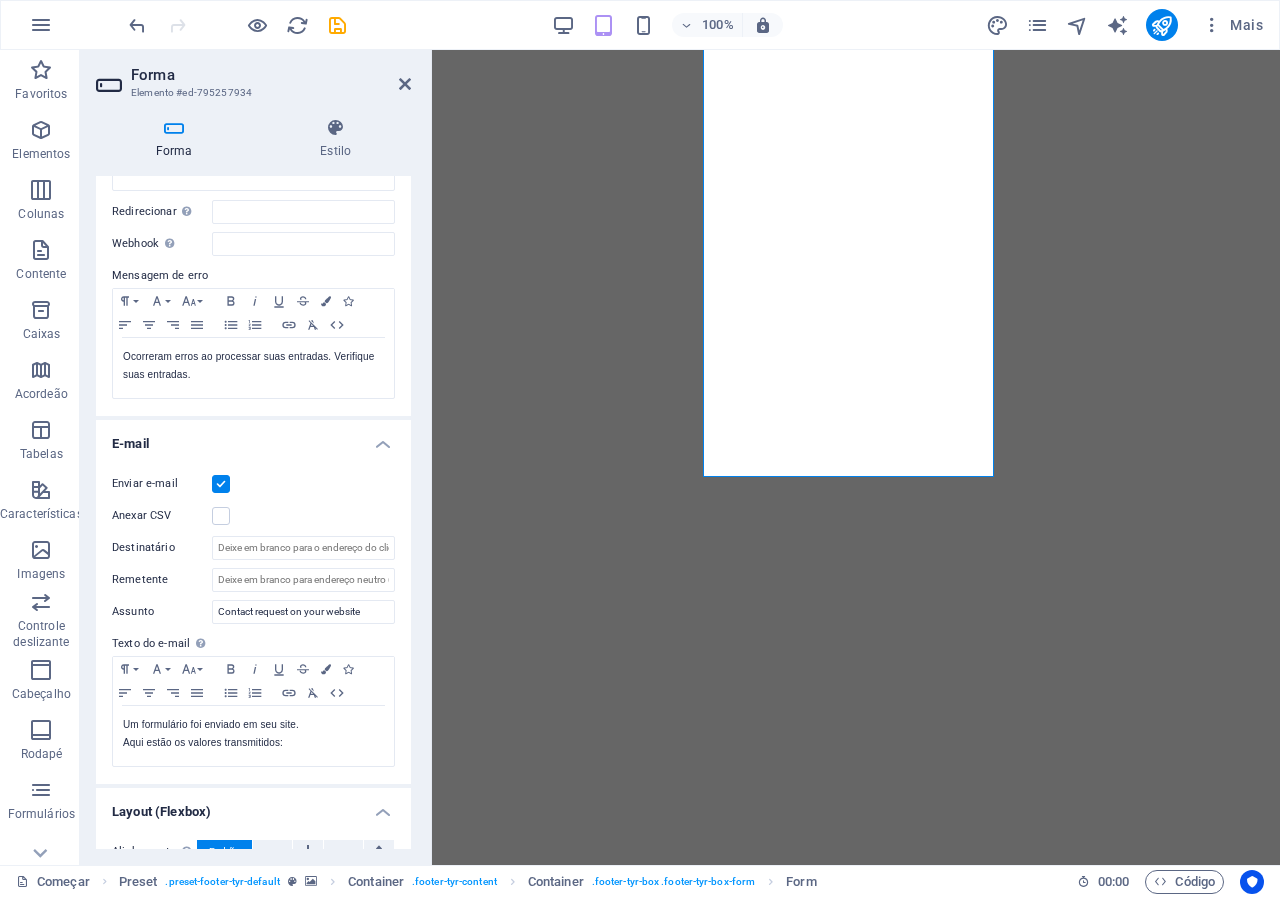 scroll, scrollTop: 300, scrollLeft: 0, axis: vertical 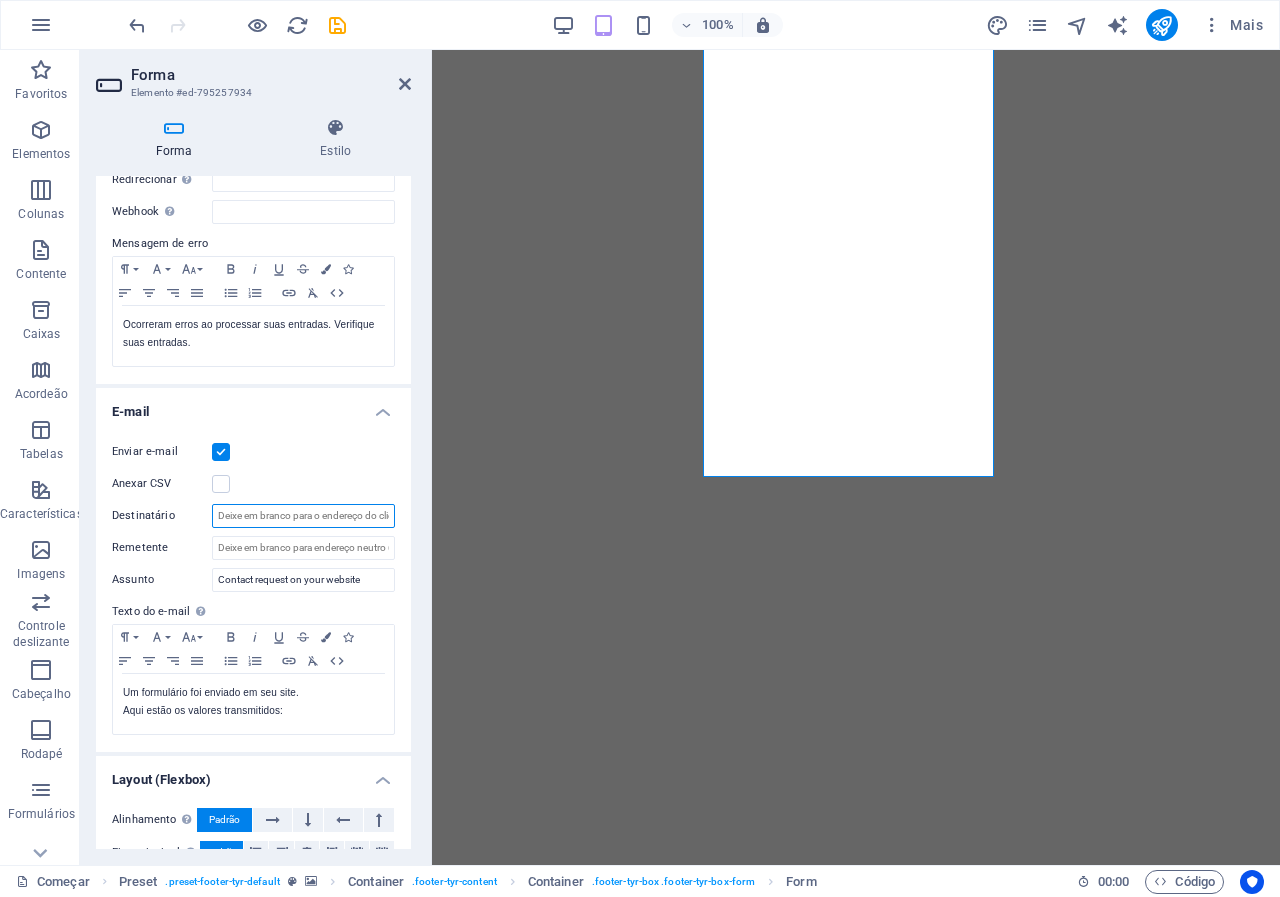 click on "Destinatário" at bounding box center [303, 516] 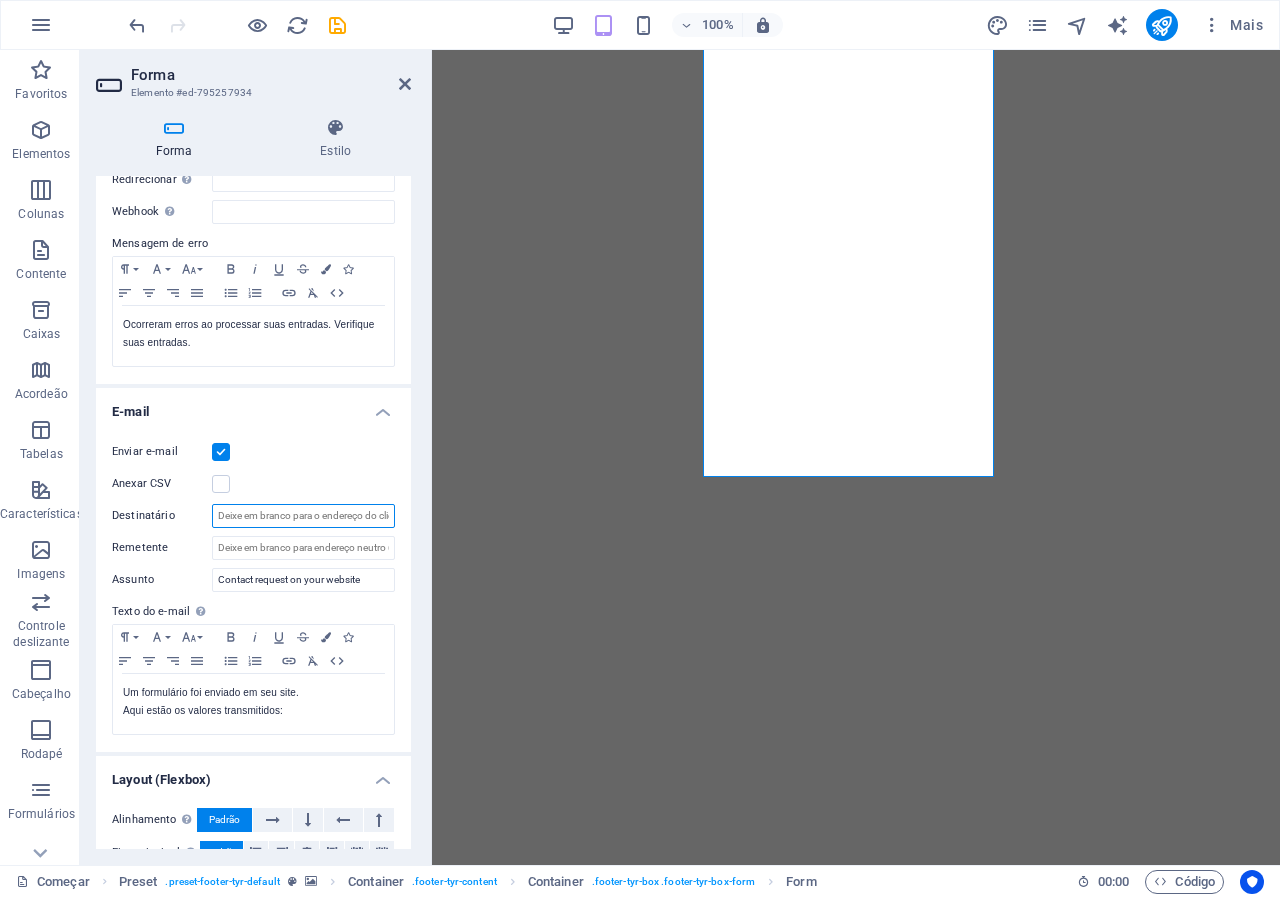 click on "Destinatário" at bounding box center [303, 516] 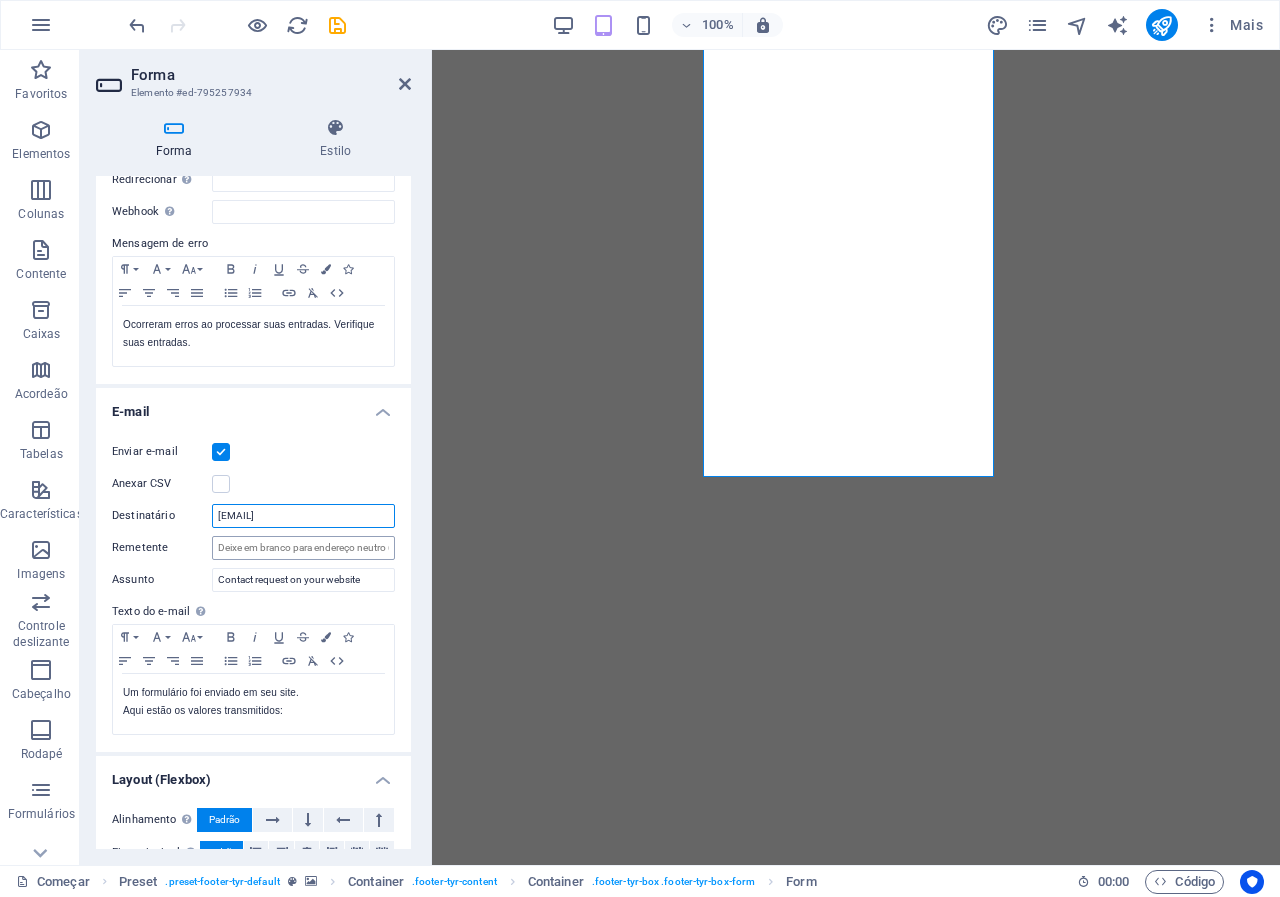 type on "[EMAIL]" 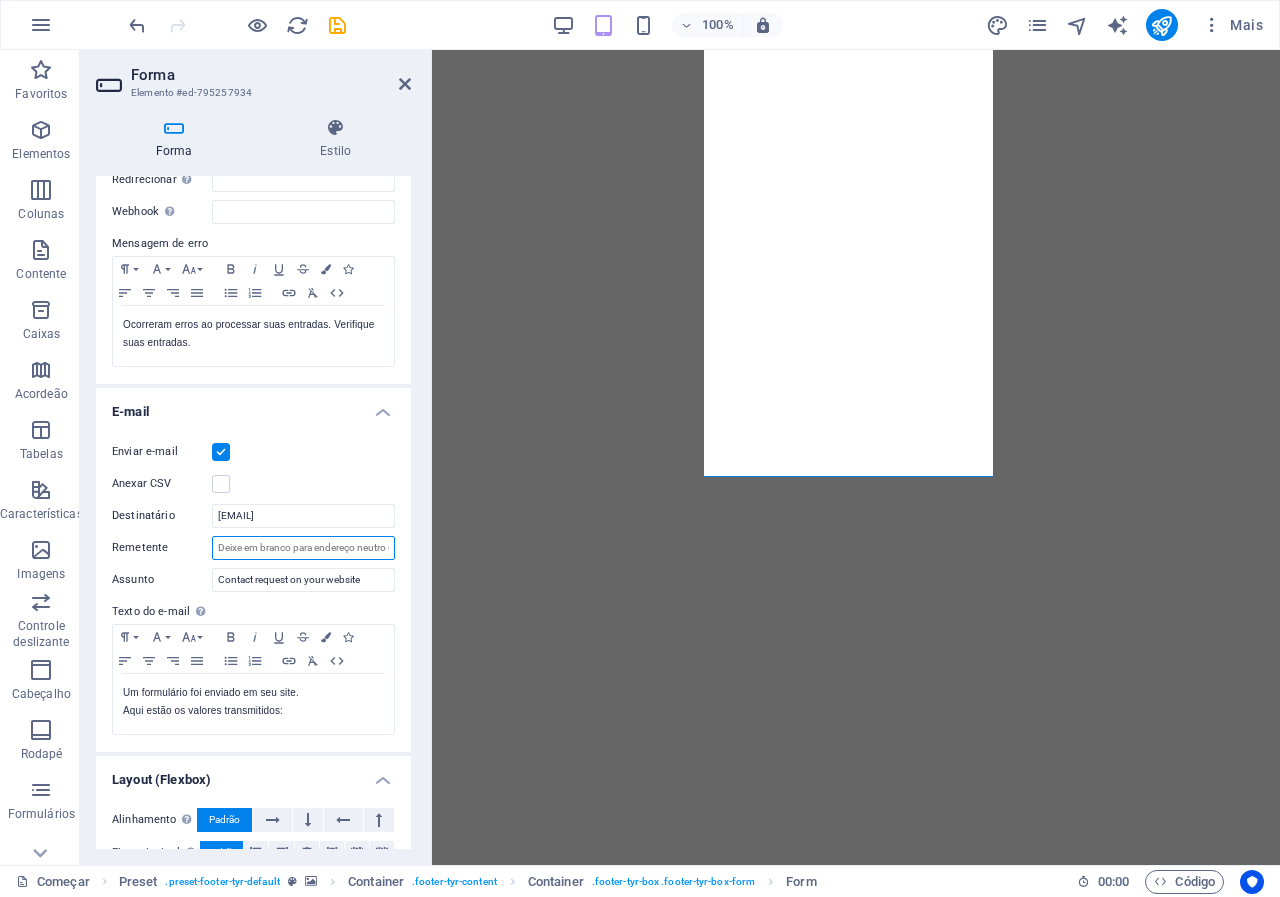 click on "Remetente" at bounding box center (303, 548) 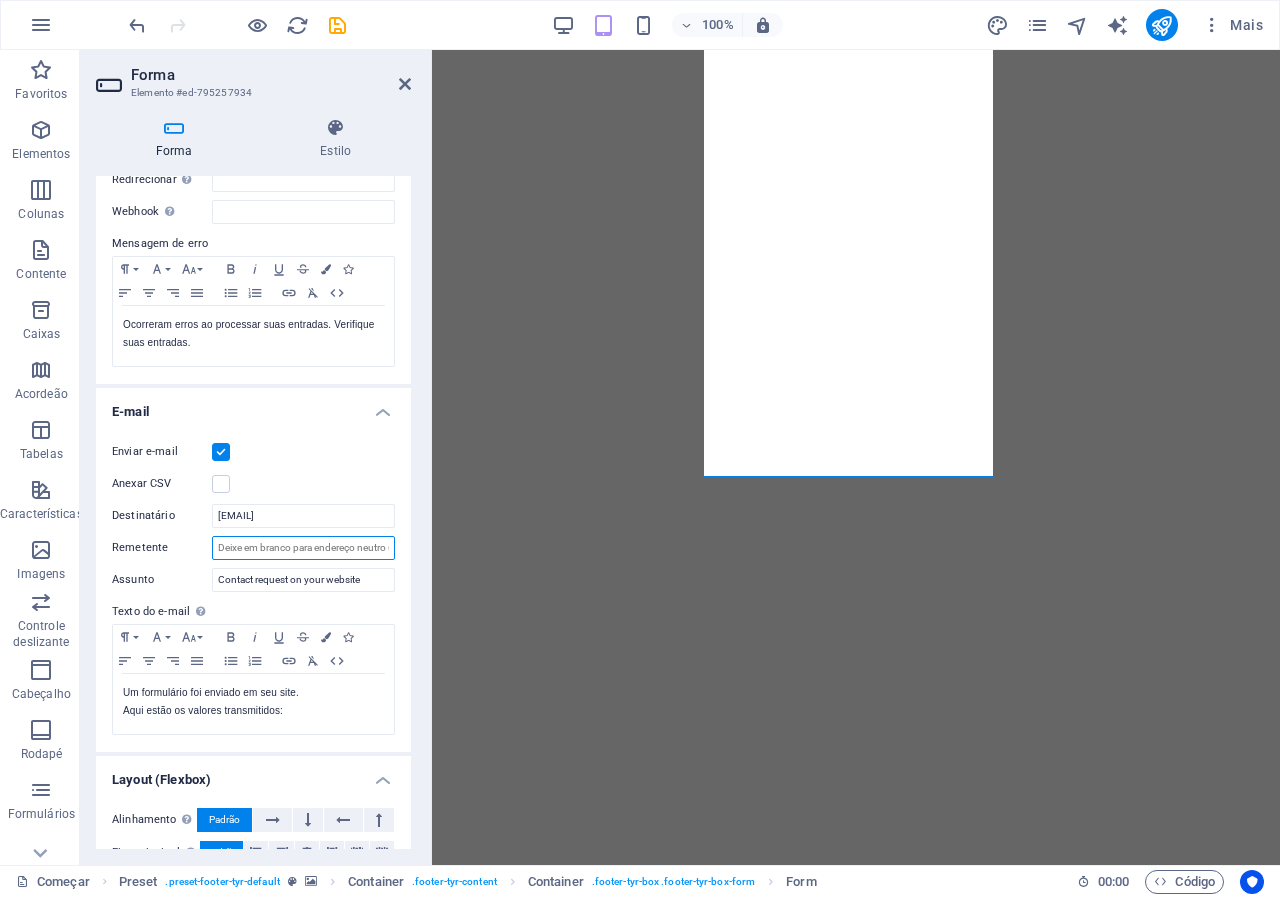 paste on "[EMAIL]" 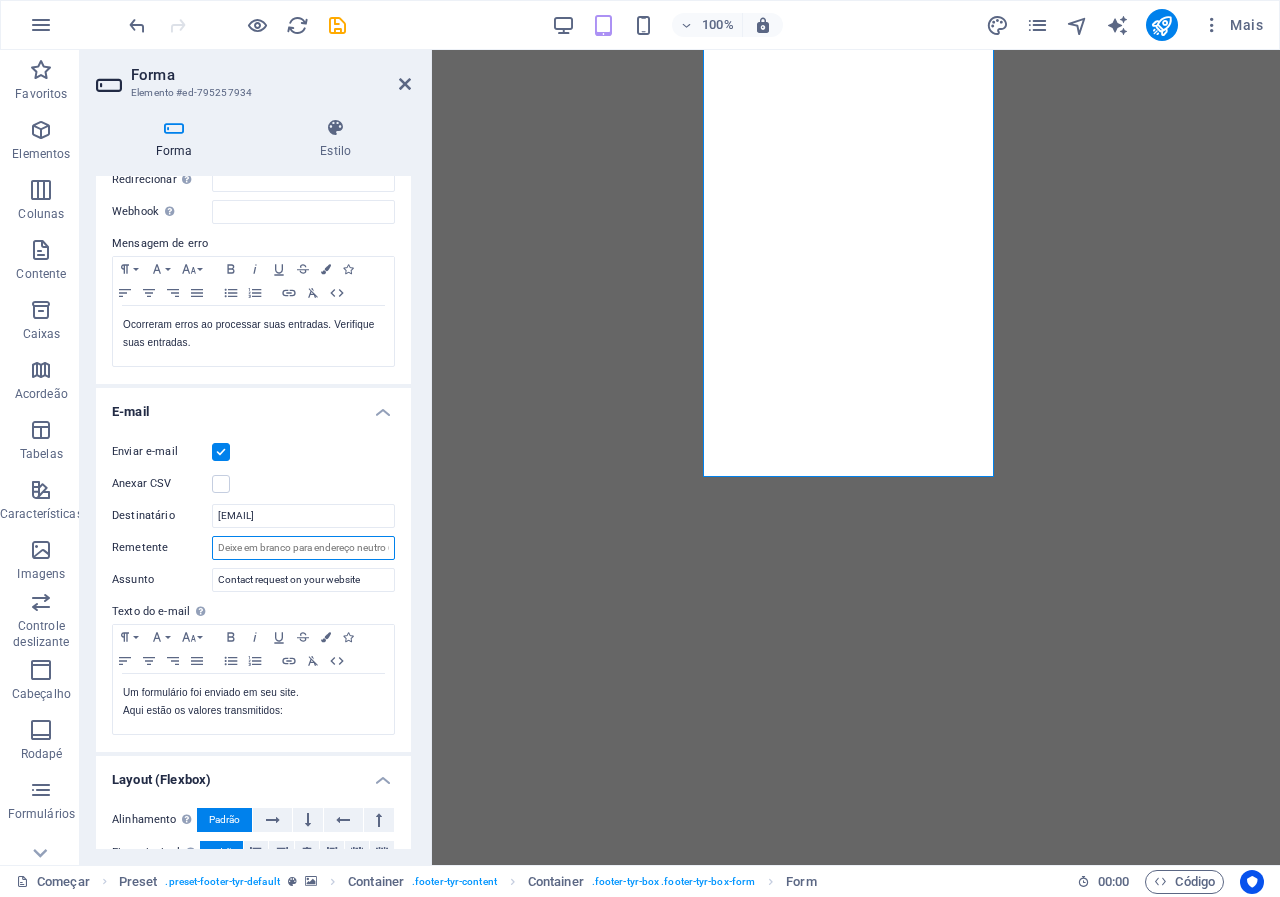 type on "[EMAIL]" 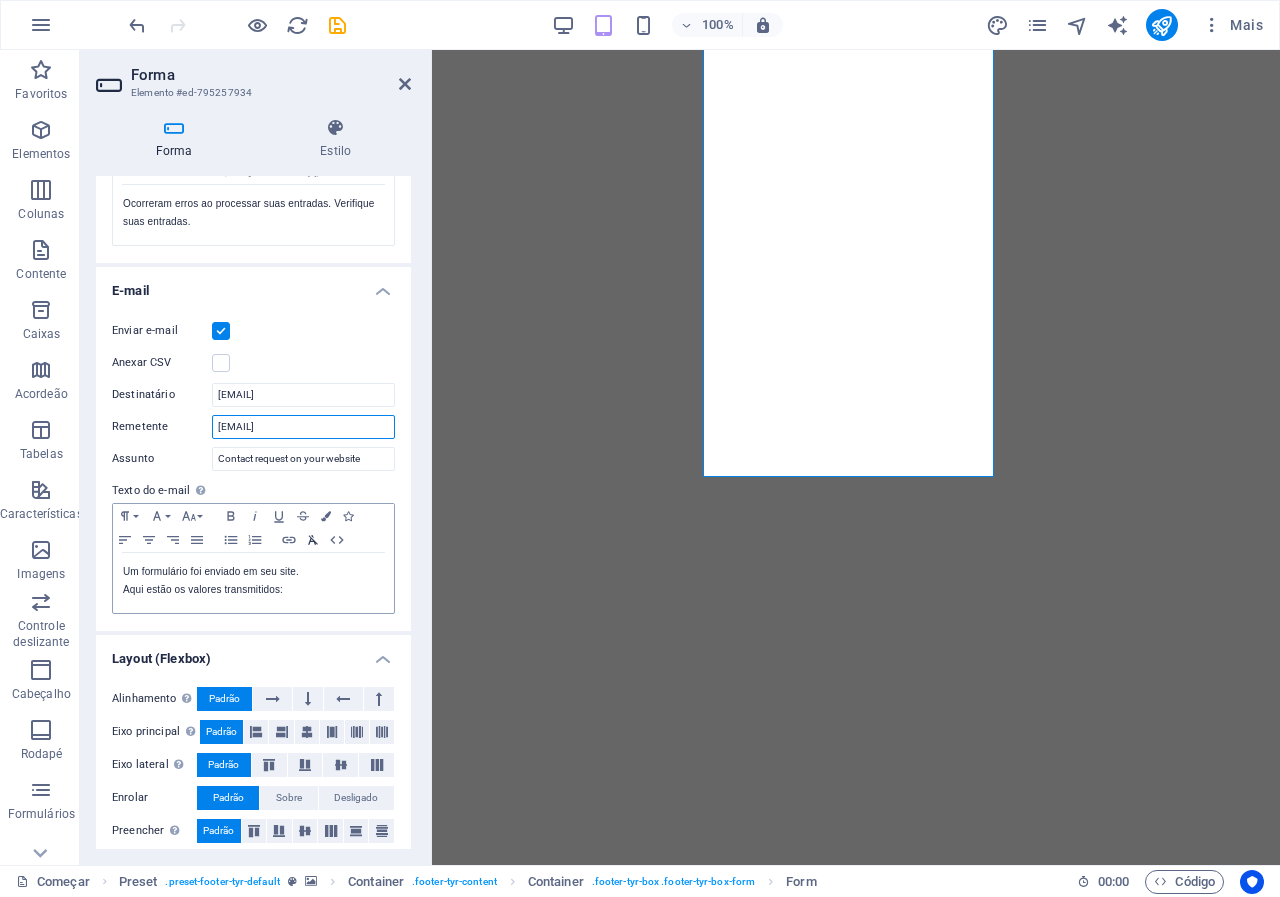 scroll, scrollTop: 432, scrollLeft: 0, axis: vertical 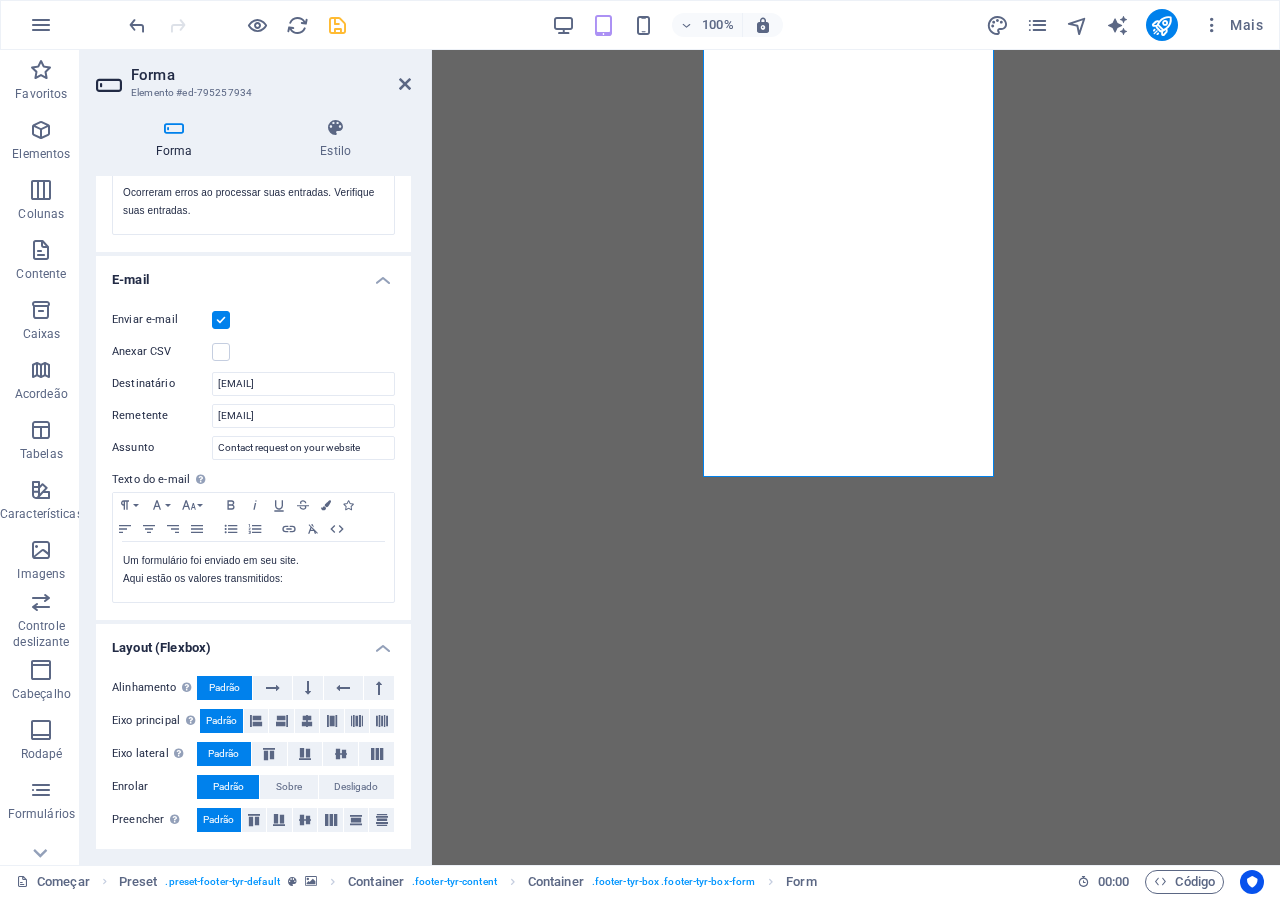 click at bounding box center (337, 25) 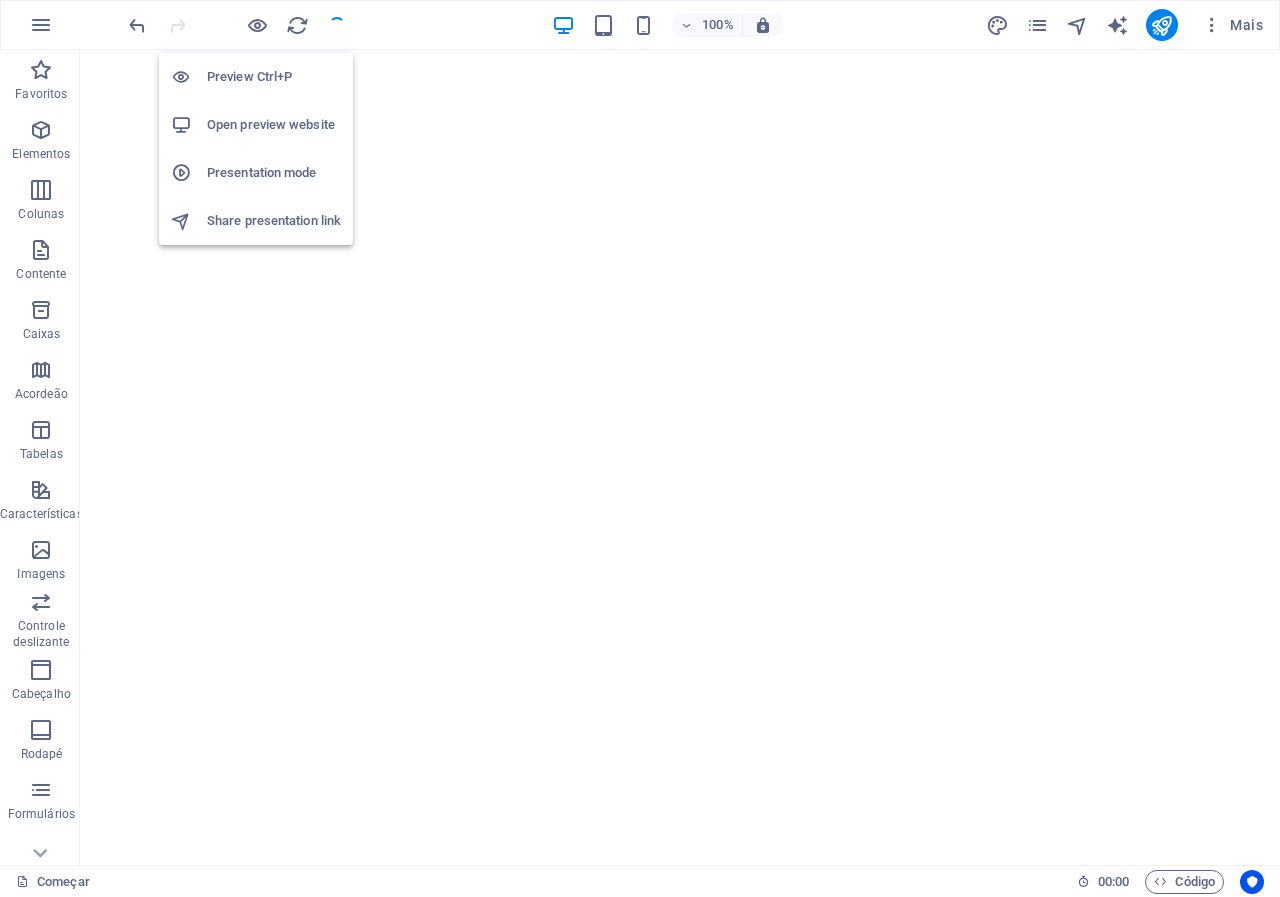 click on "Open preview website" at bounding box center (274, 125) 